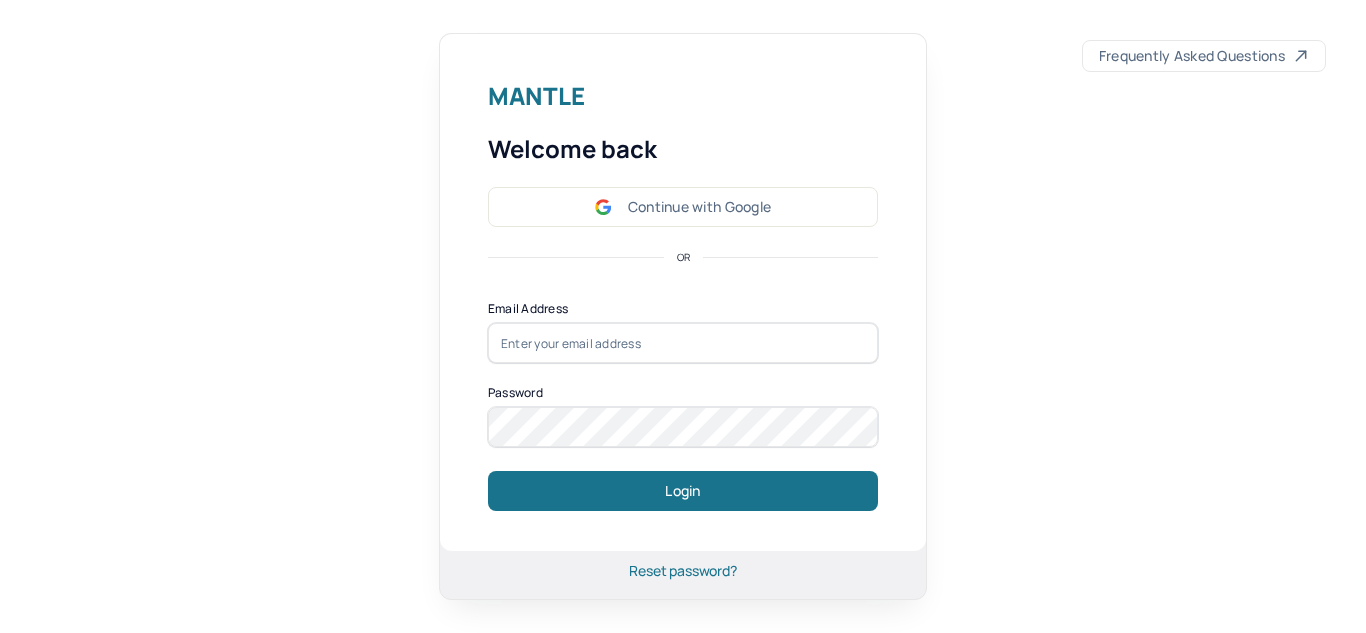 scroll, scrollTop: 0, scrollLeft: 0, axis: both 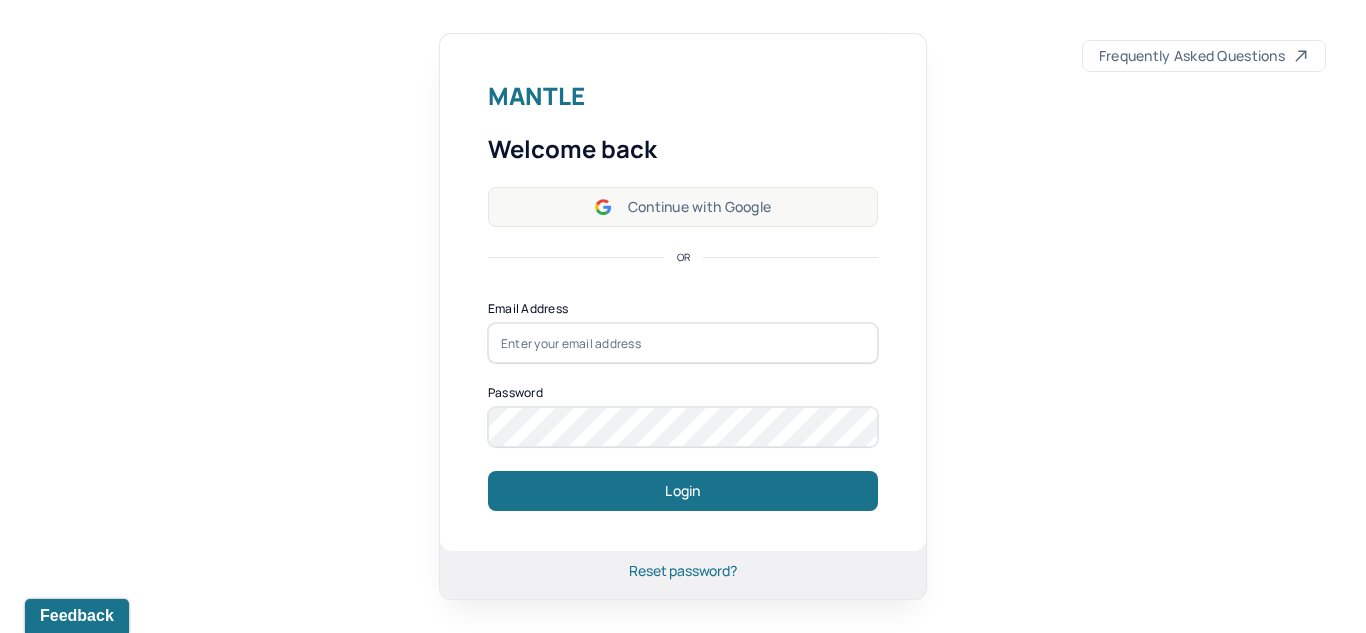 click on "Continue with Google" at bounding box center (683, 207) 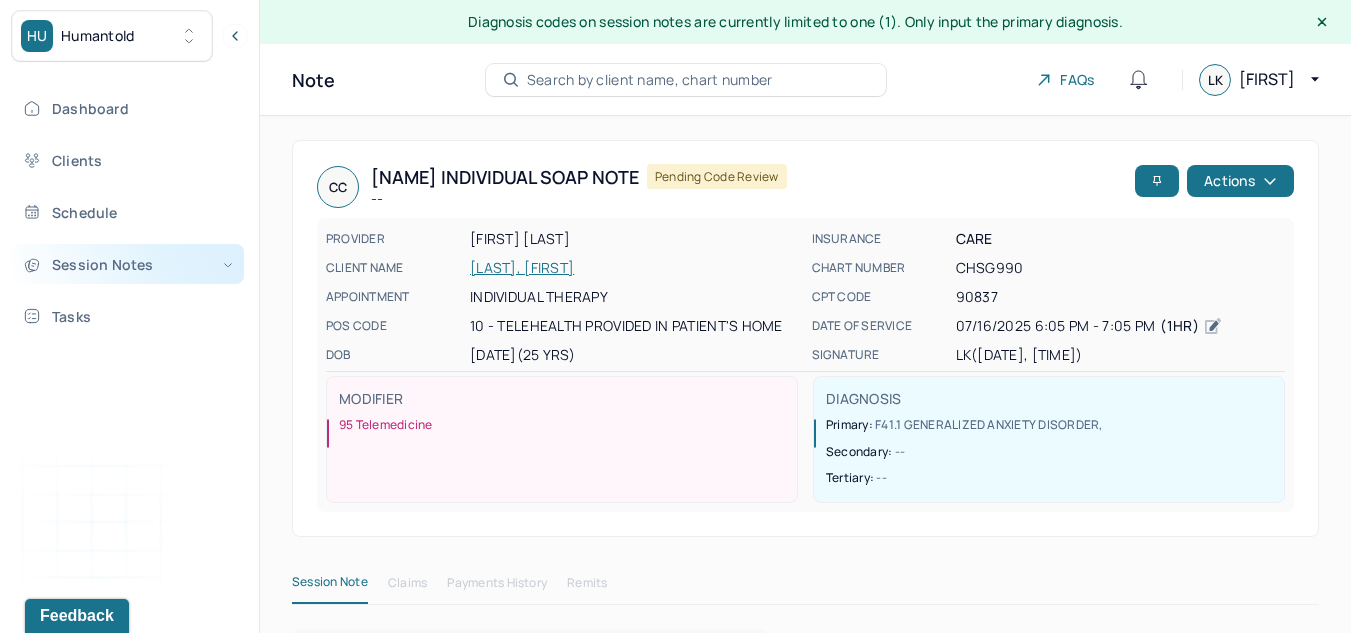 click on "Session Notes" at bounding box center [128, 264] 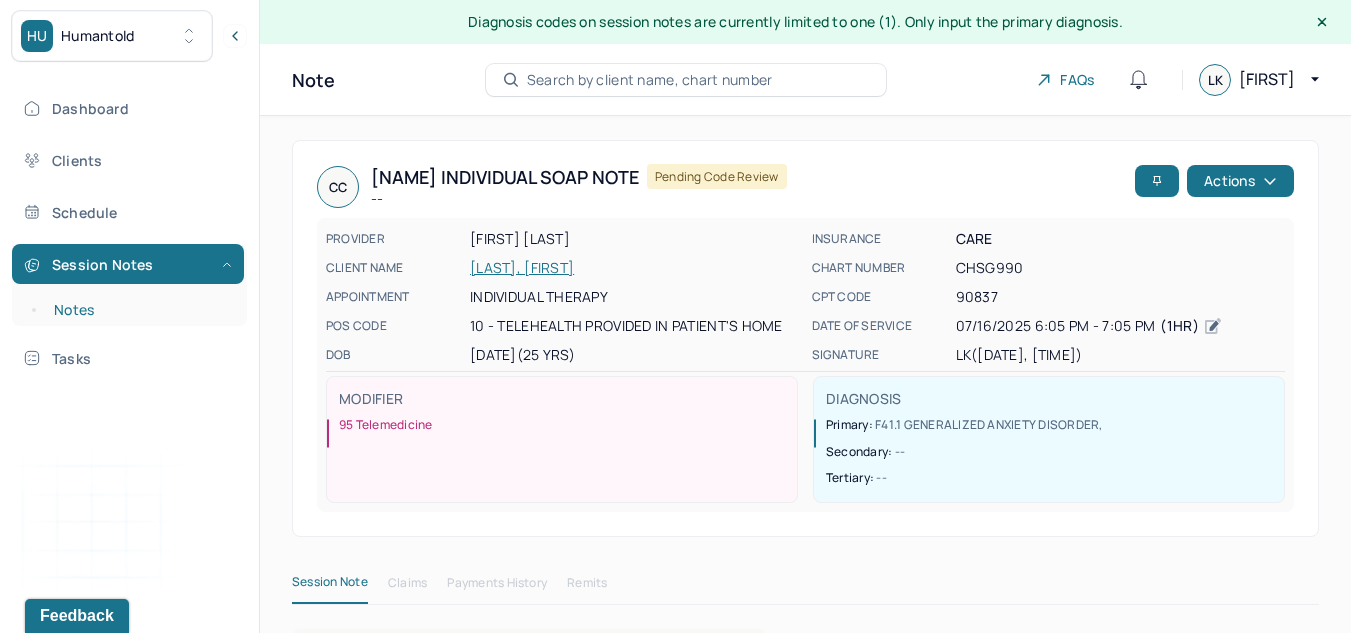 click on "Notes" at bounding box center [139, 310] 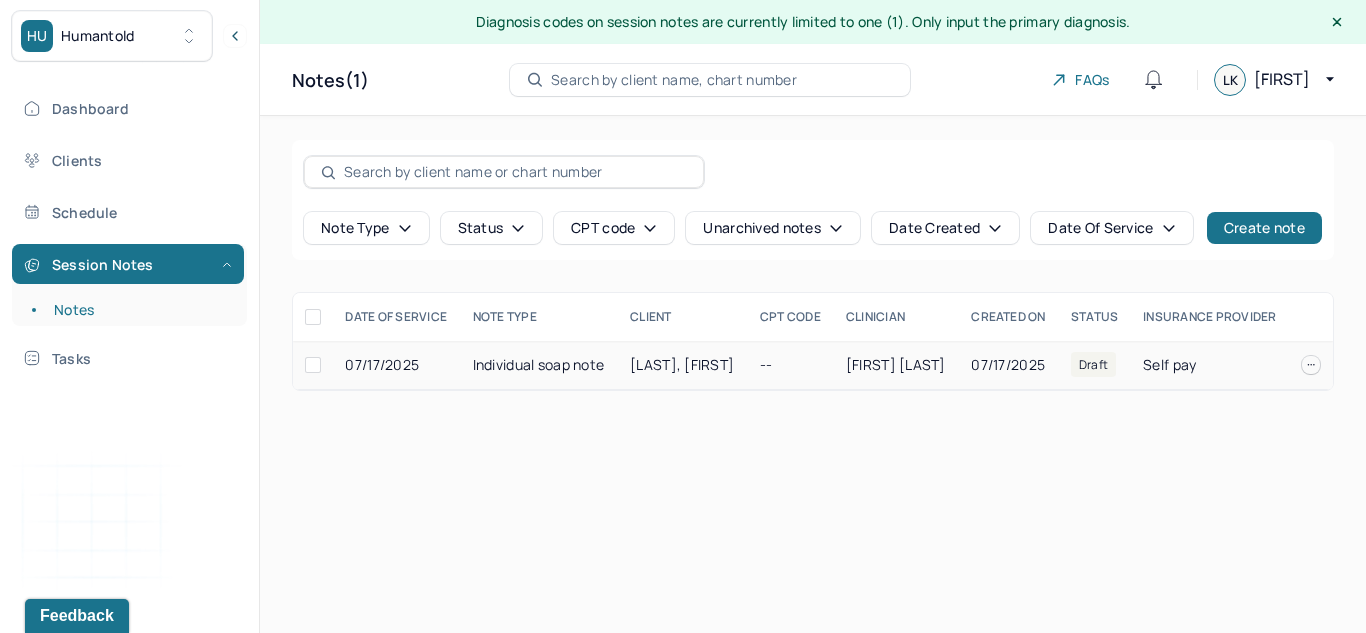 click on "Individual soap note" at bounding box center (540, 365) 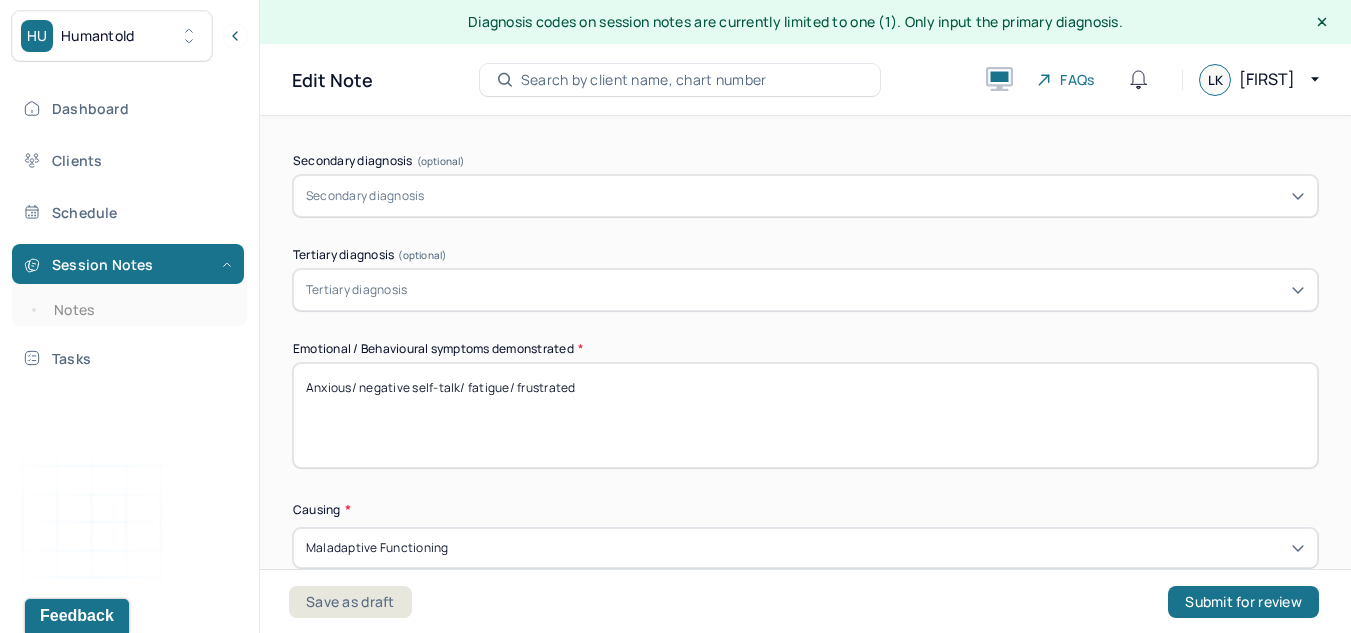 scroll, scrollTop: 861, scrollLeft: 0, axis: vertical 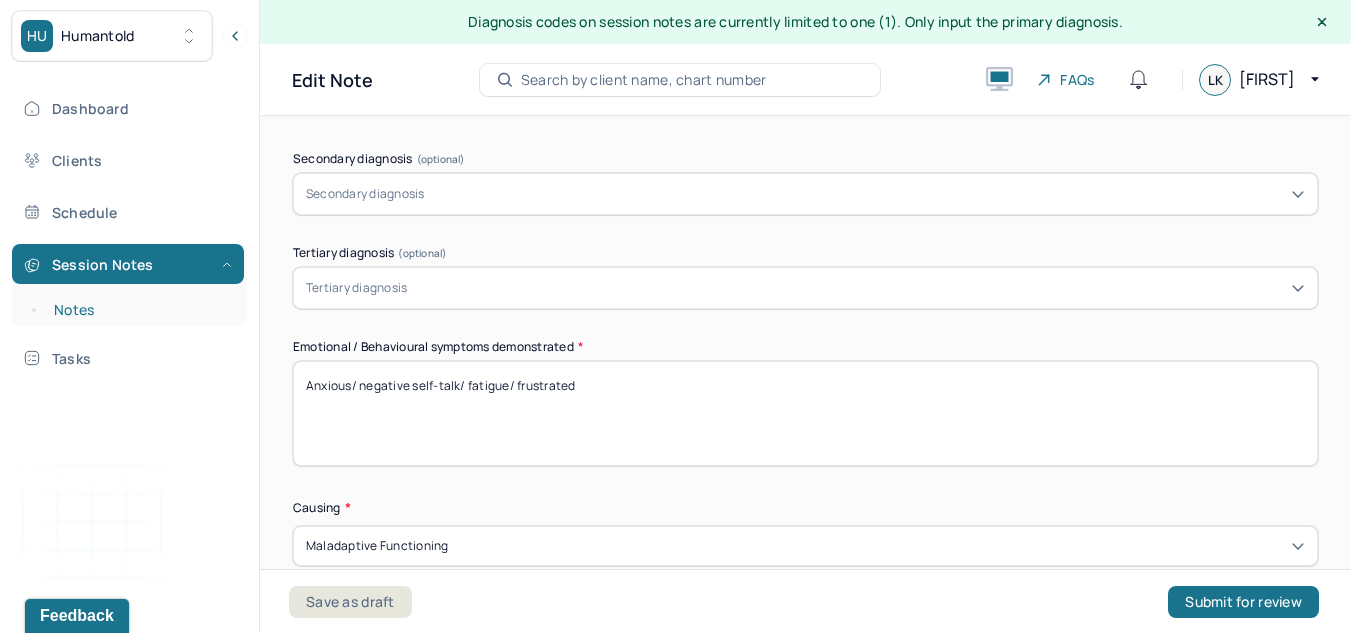 click on "Notes" at bounding box center (139, 310) 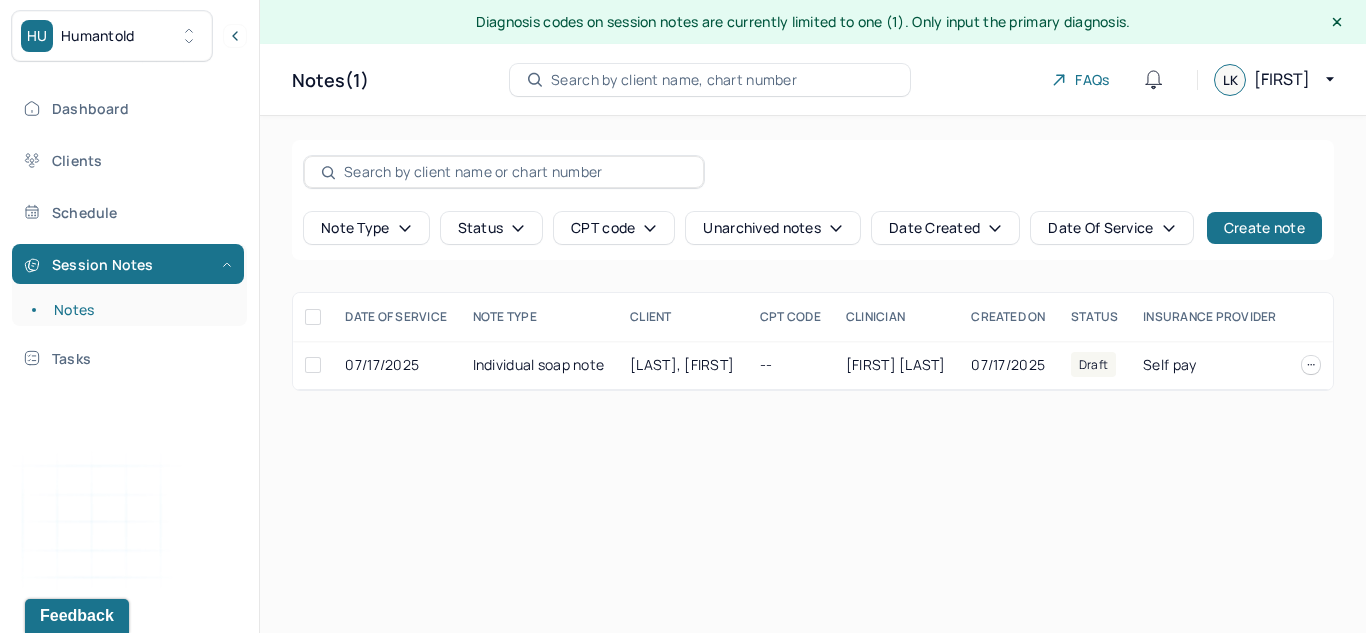 click on "Search by client name, chart number" at bounding box center (674, 80) 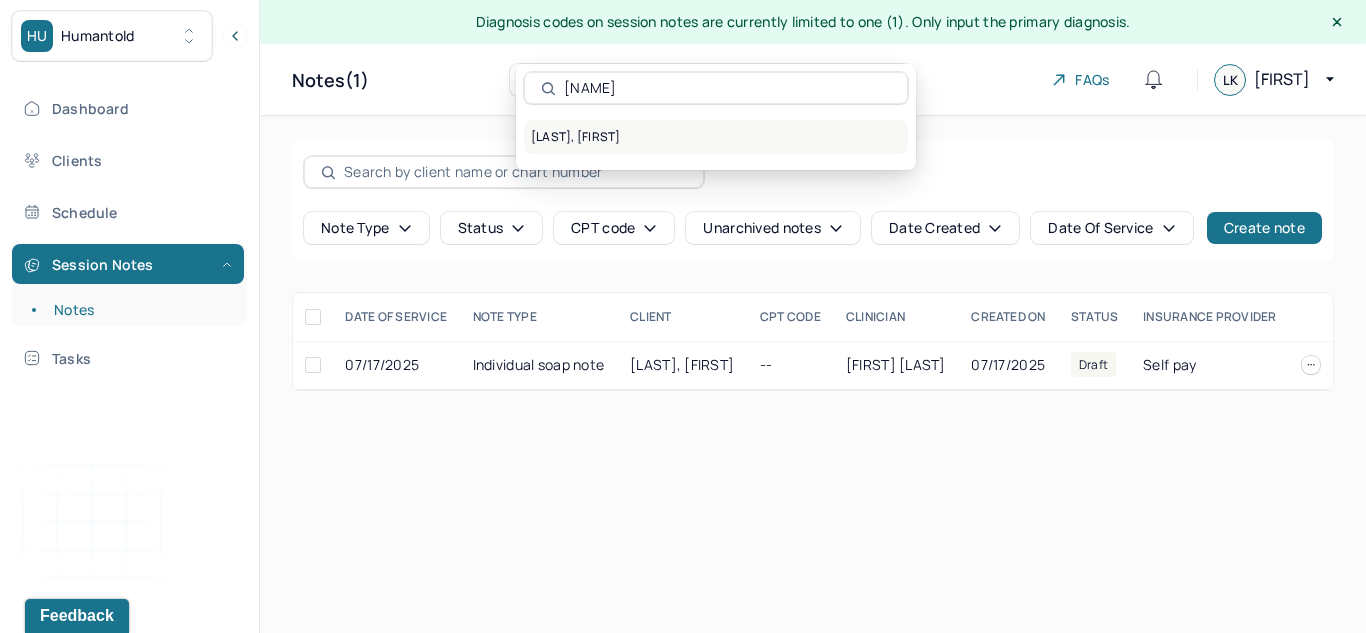 type on "[NAME]" 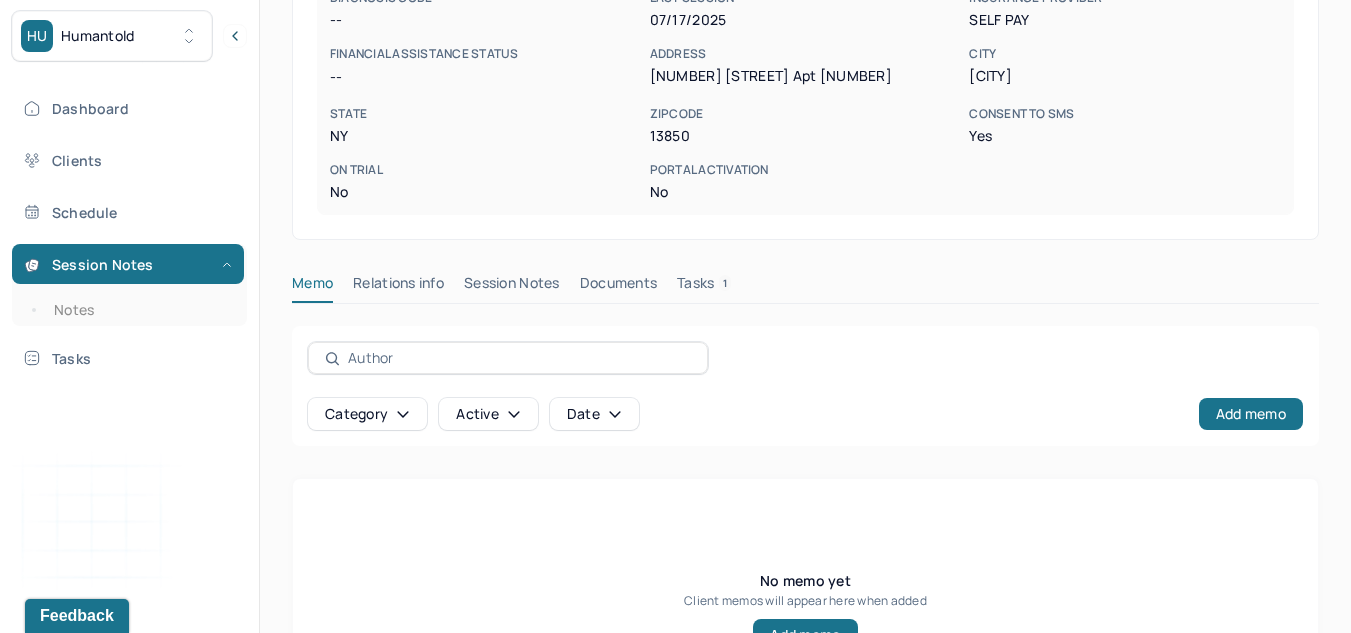 scroll, scrollTop: 443, scrollLeft: 0, axis: vertical 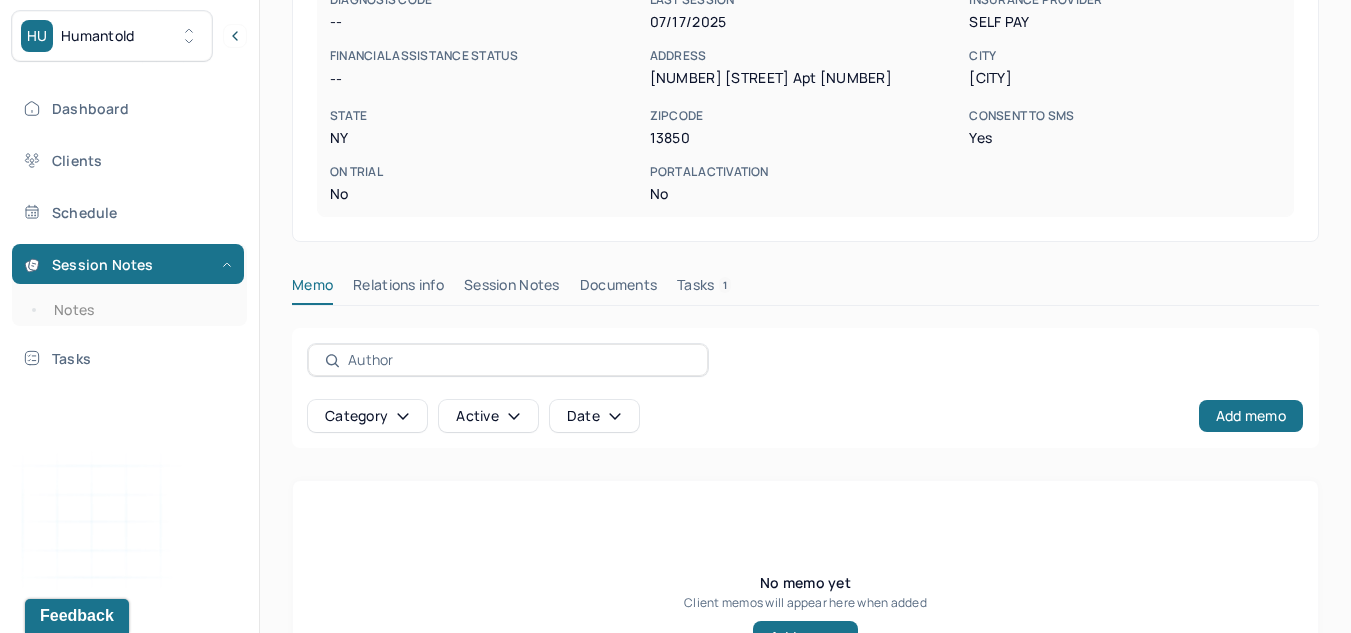 click on "Session Notes" at bounding box center (512, 289) 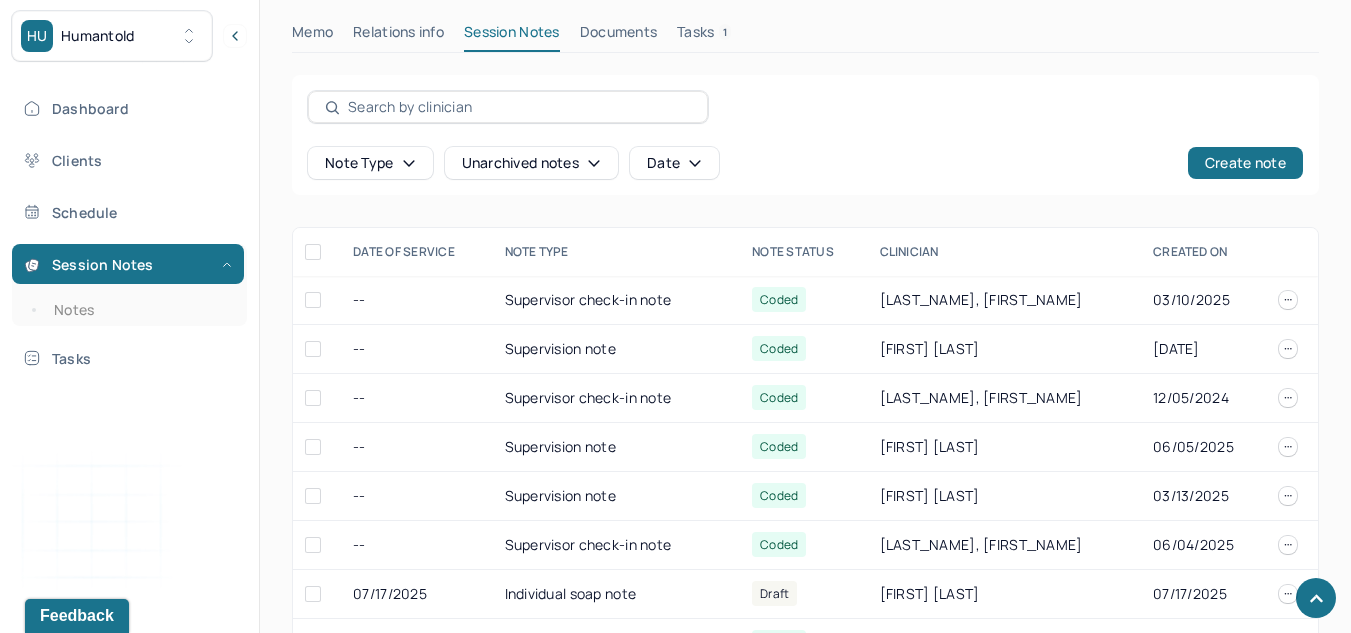 scroll, scrollTop: 697, scrollLeft: 0, axis: vertical 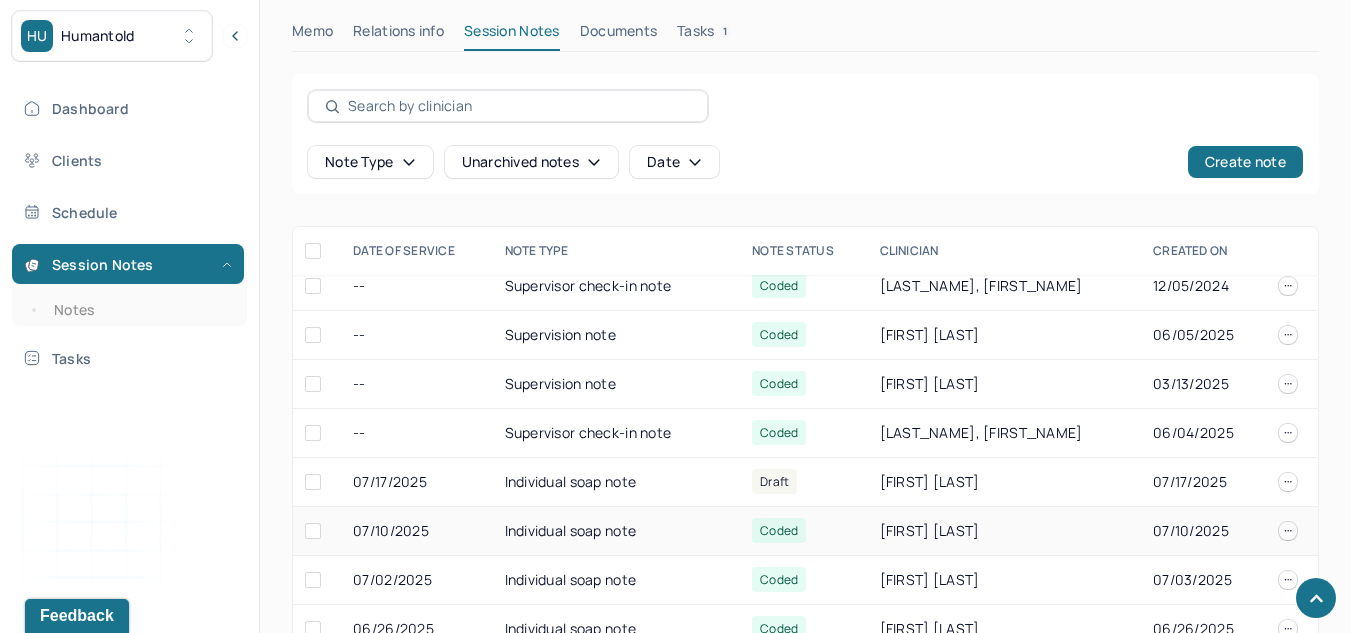 click on "07/10/2025" at bounding box center (416, 531) 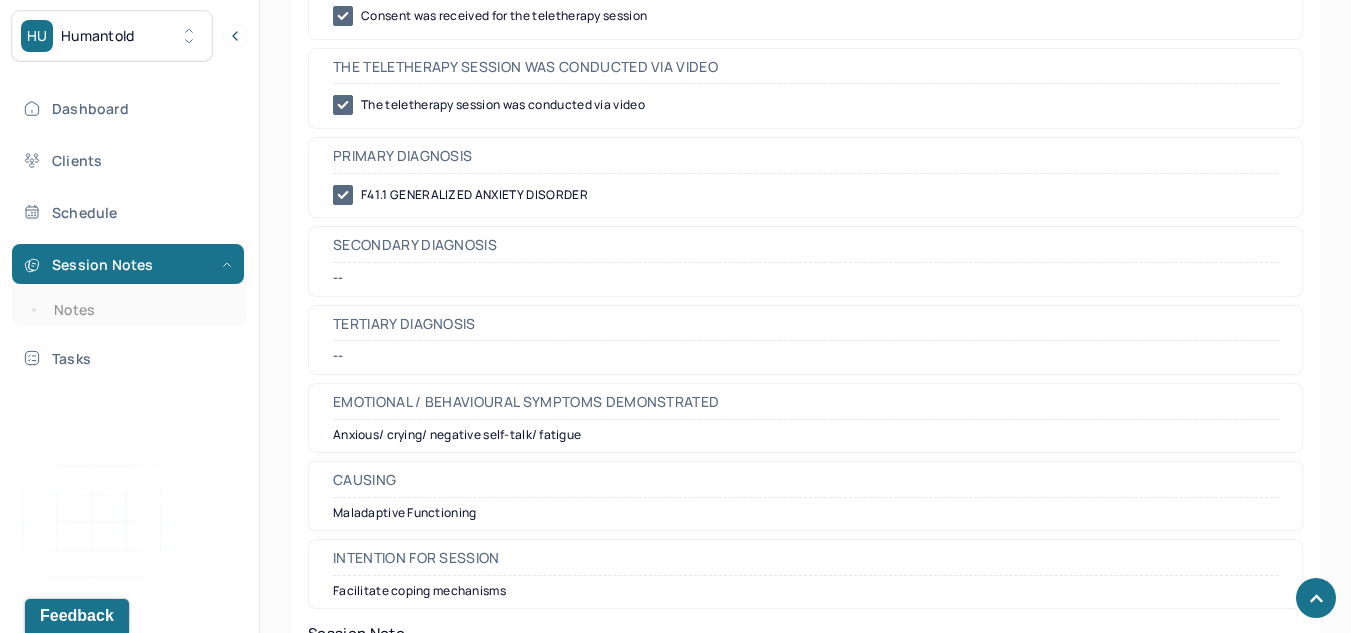 scroll, scrollTop: 1195, scrollLeft: 0, axis: vertical 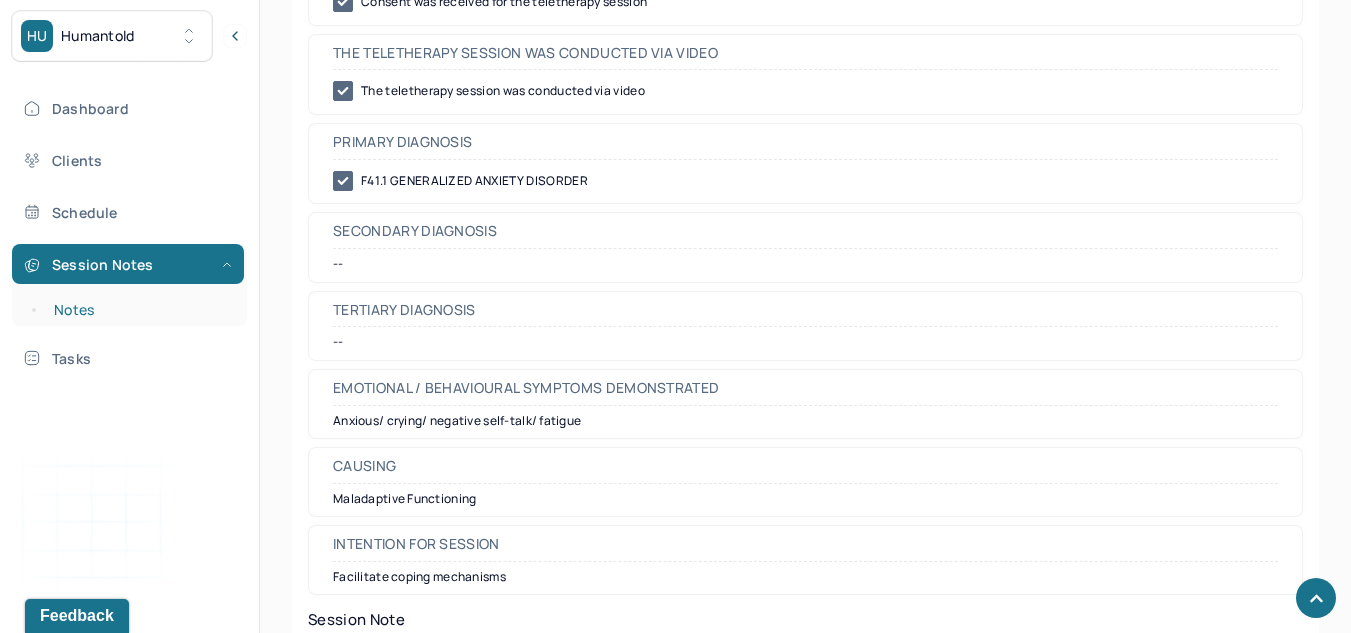 click on "Notes" at bounding box center [139, 310] 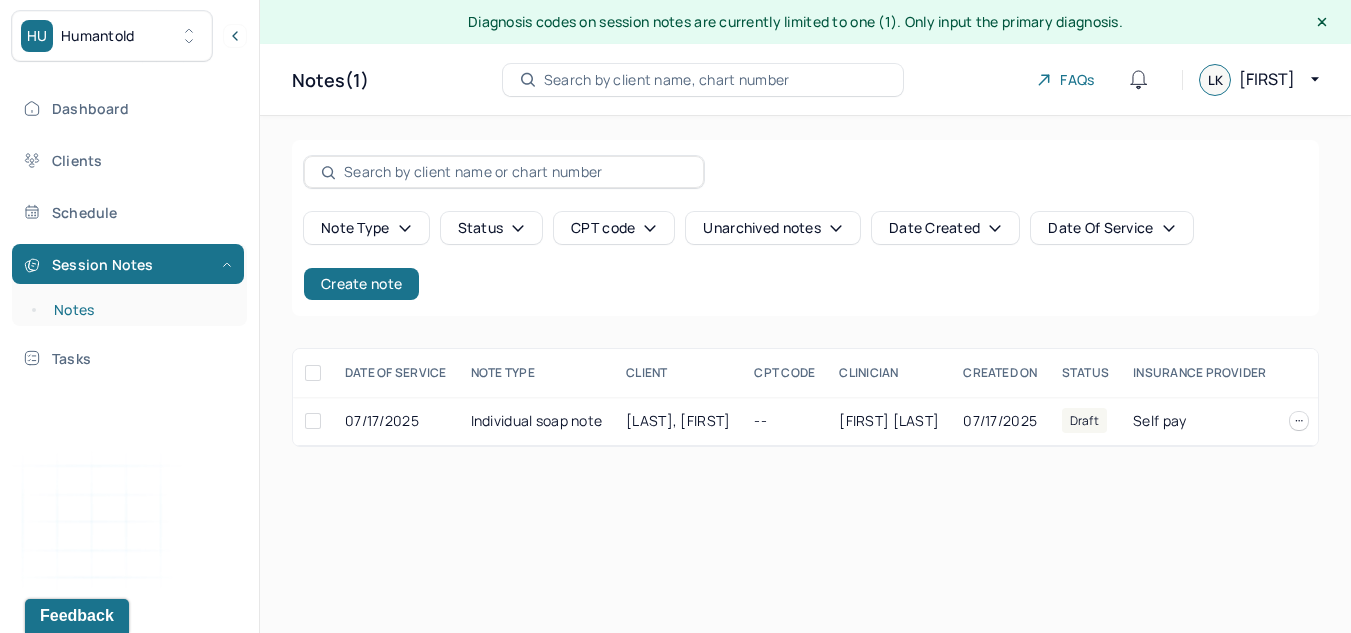 scroll, scrollTop: 0, scrollLeft: 0, axis: both 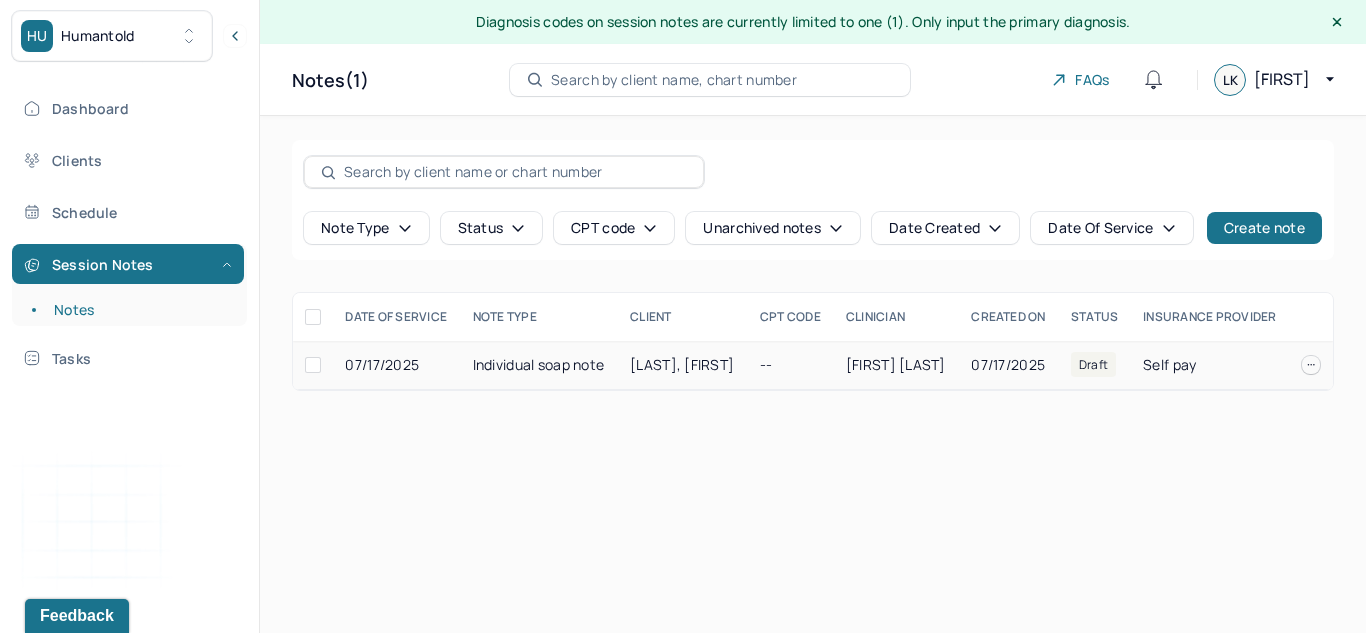 click on "07/17/2025" at bounding box center [396, 365] 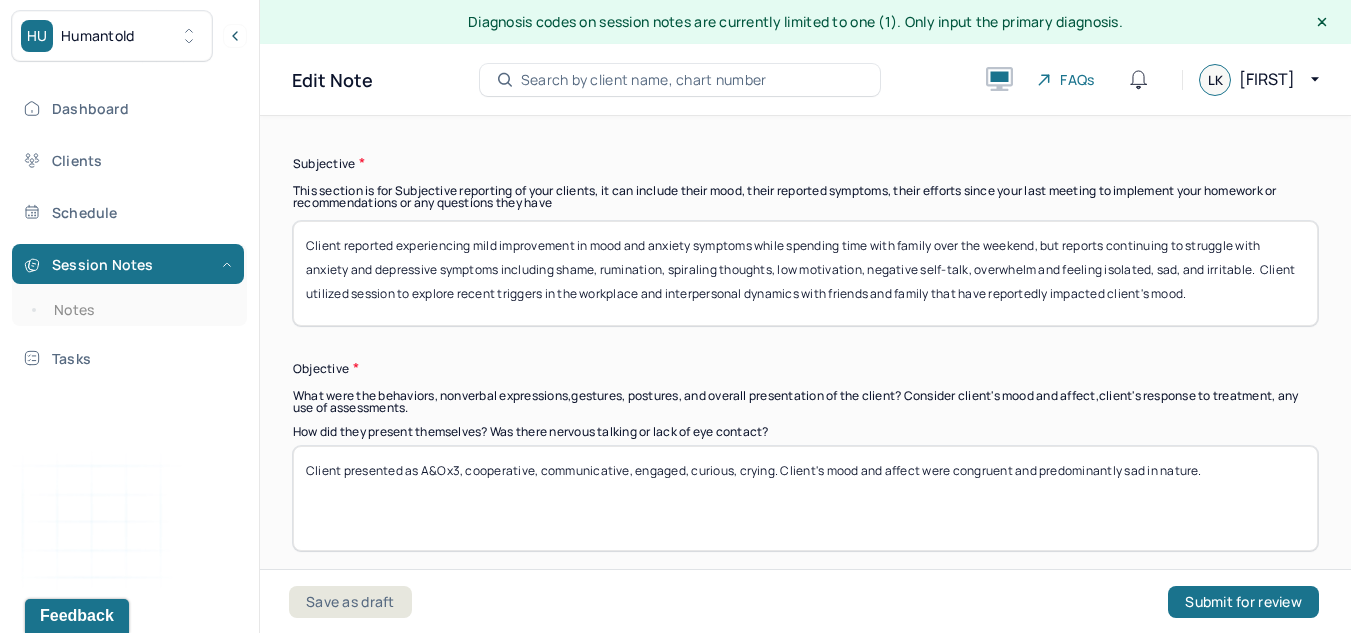 scroll, scrollTop: 1444, scrollLeft: 0, axis: vertical 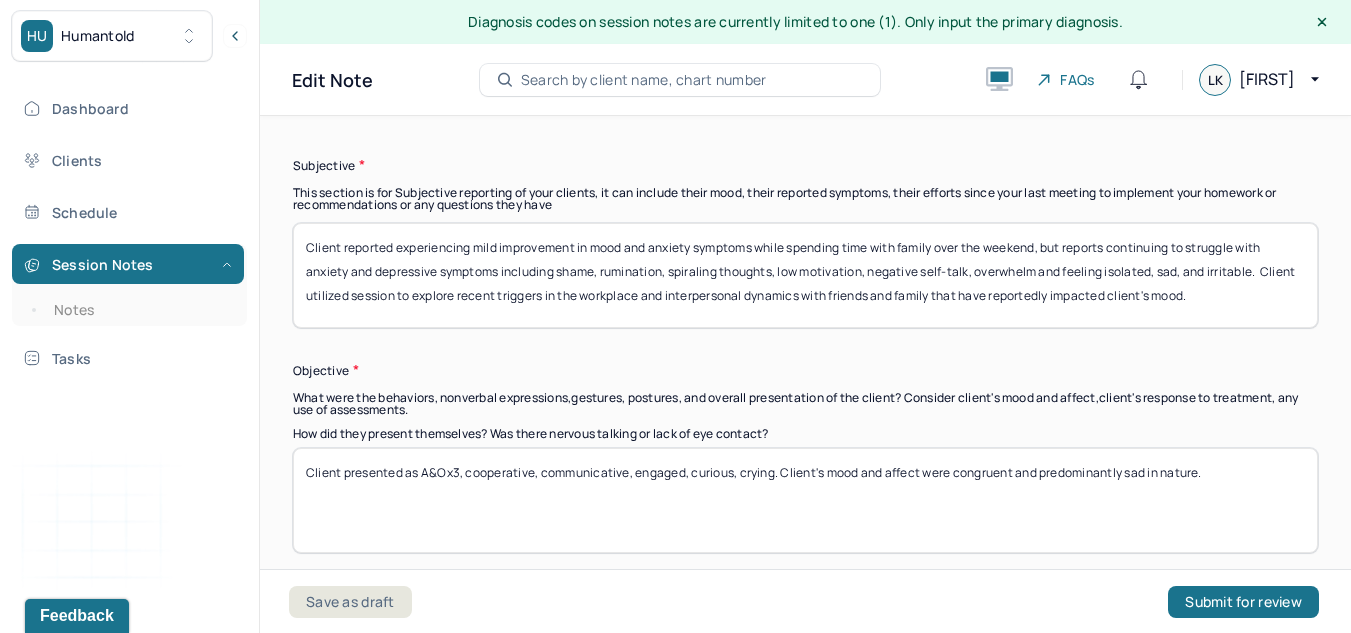 click on "Client reported experiencing mild improvement in mood and anxiety symptoms while spending time with family over the weekend, but reports continuing to struggle with anxiety and depressive symptoms including shame, rumination, spiraling thoughts, low motivation, negative self-talk, overwhelm and feeling isolated, sad, and irritable.  Client utilized session to explore recent triggers in the workplace and interpersonal dynamics with friends and family that have reportedly impacted client's mood." at bounding box center (805, 275) 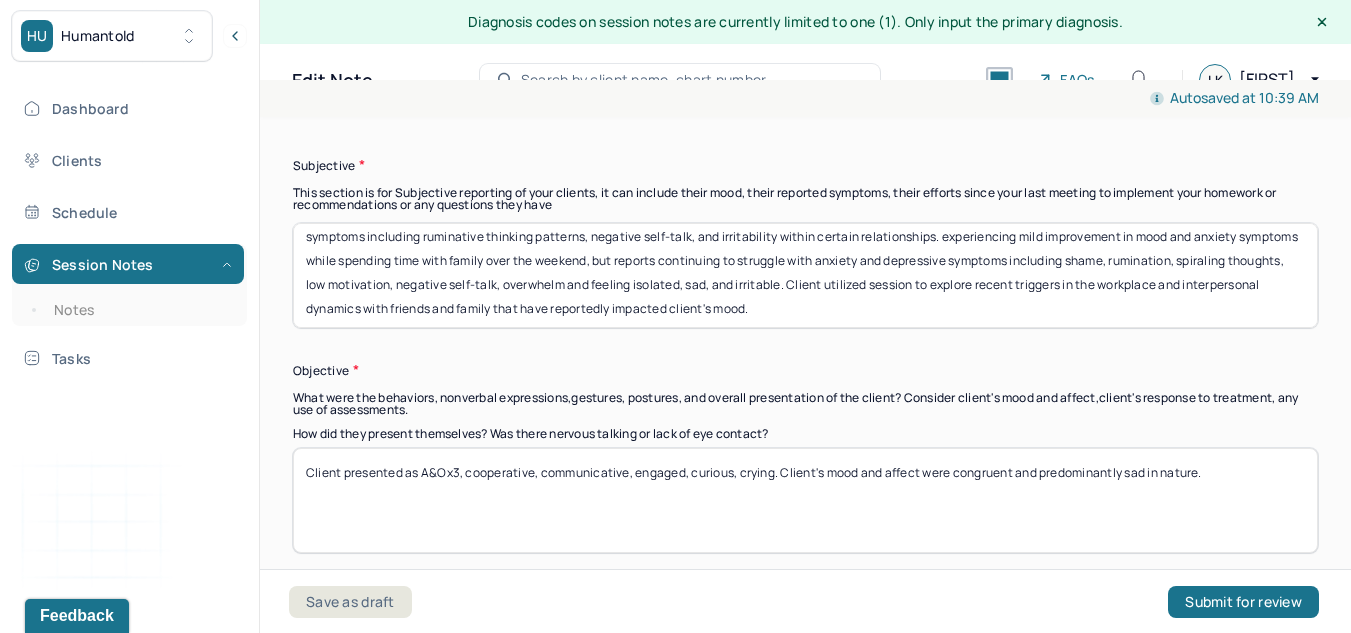 drag, startPoint x: 991, startPoint y: 299, endPoint x: 1115, endPoint y: 336, distance: 129.40247 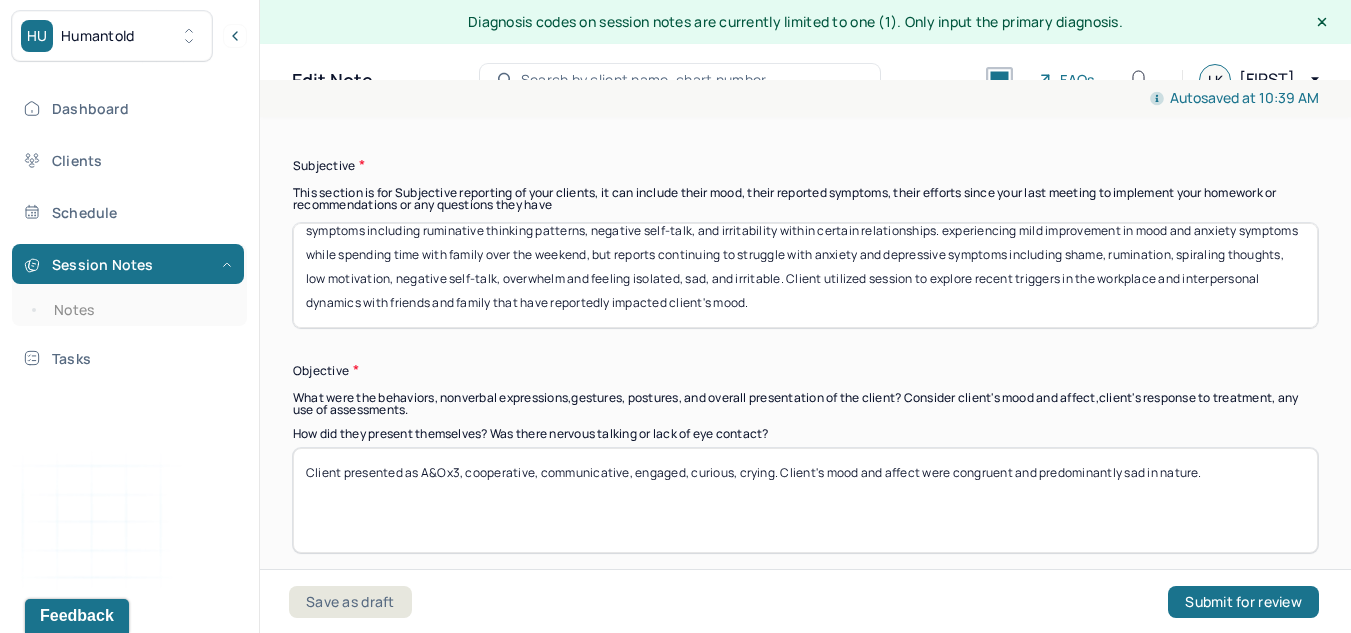 drag, startPoint x: 1115, startPoint y: 336, endPoint x: 1161, endPoint y: 323, distance: 47.801674 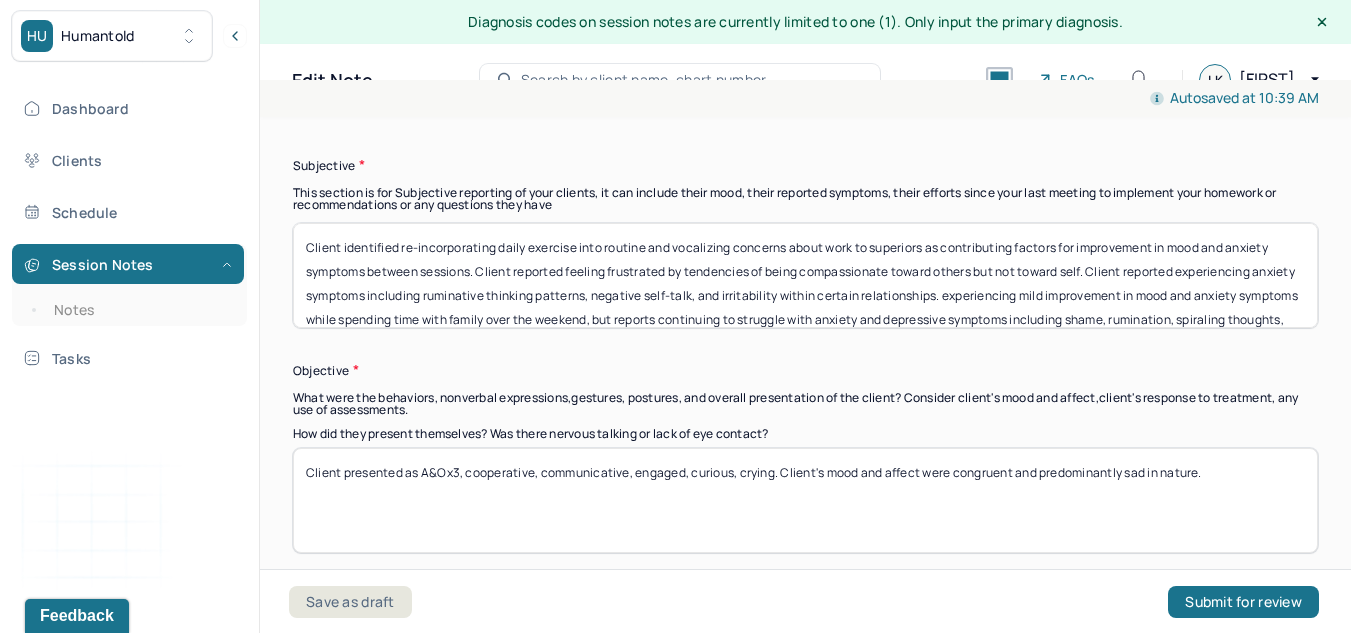 scroll, scrollTop: 29, scrollLeft: 0, axis: vertical 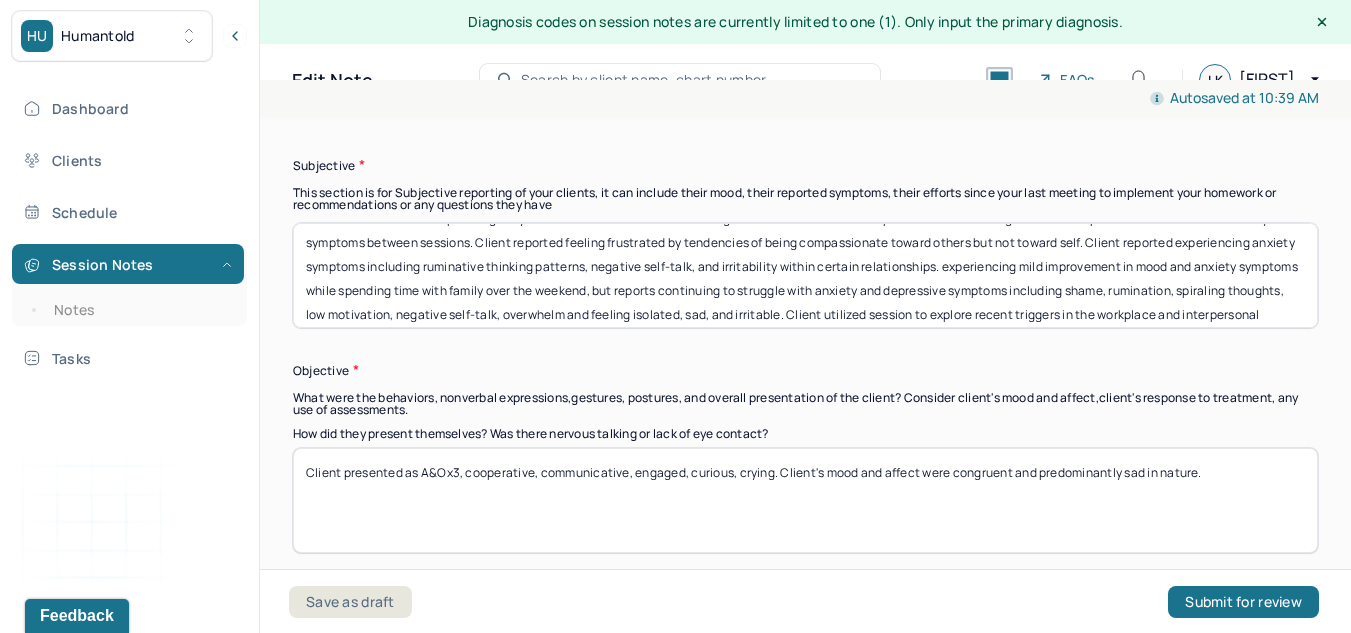 drag, startPoint x: 1106, startPoint y: 304, endPoint x: 989, endPoint y: 271, distance: 121.5648 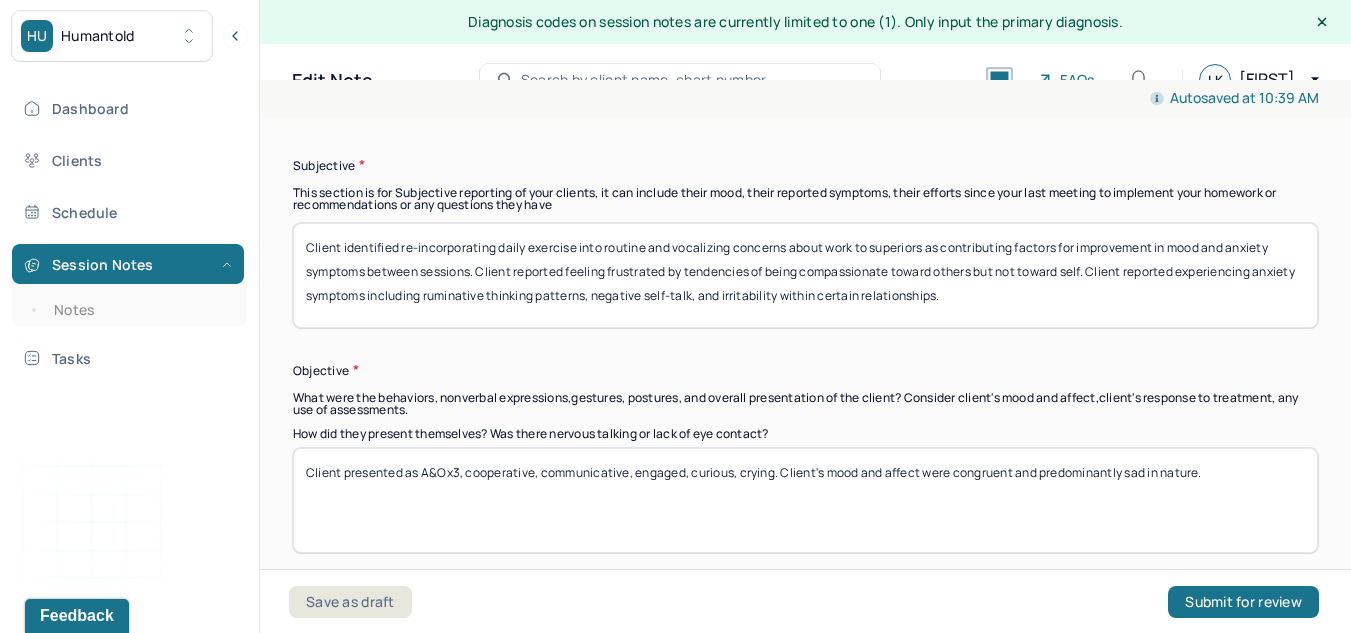 scroll, scrollTop: 0, scrollLeft: 0, axis: both 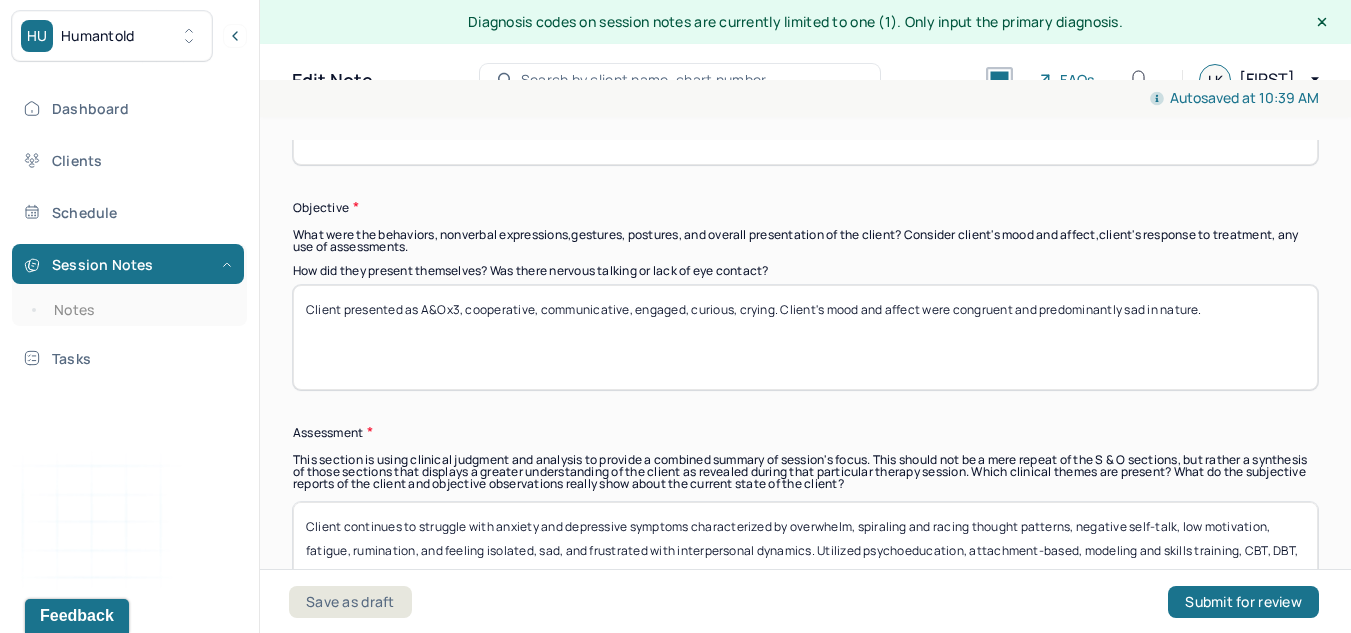type on "Client identified re-incorporating daily exercise into routine and vocalizing concerns about work to superiors as contributing factors for improvement in mood and anxiety symptoms between sessions. Client reported feeling frustrated by tendencies of being compassionate toward others but not toward self. Client reported experiencing anxiety symptoms including ruminative thinking patterns, negative self-talk, guilty, and irritability within certain relationships." 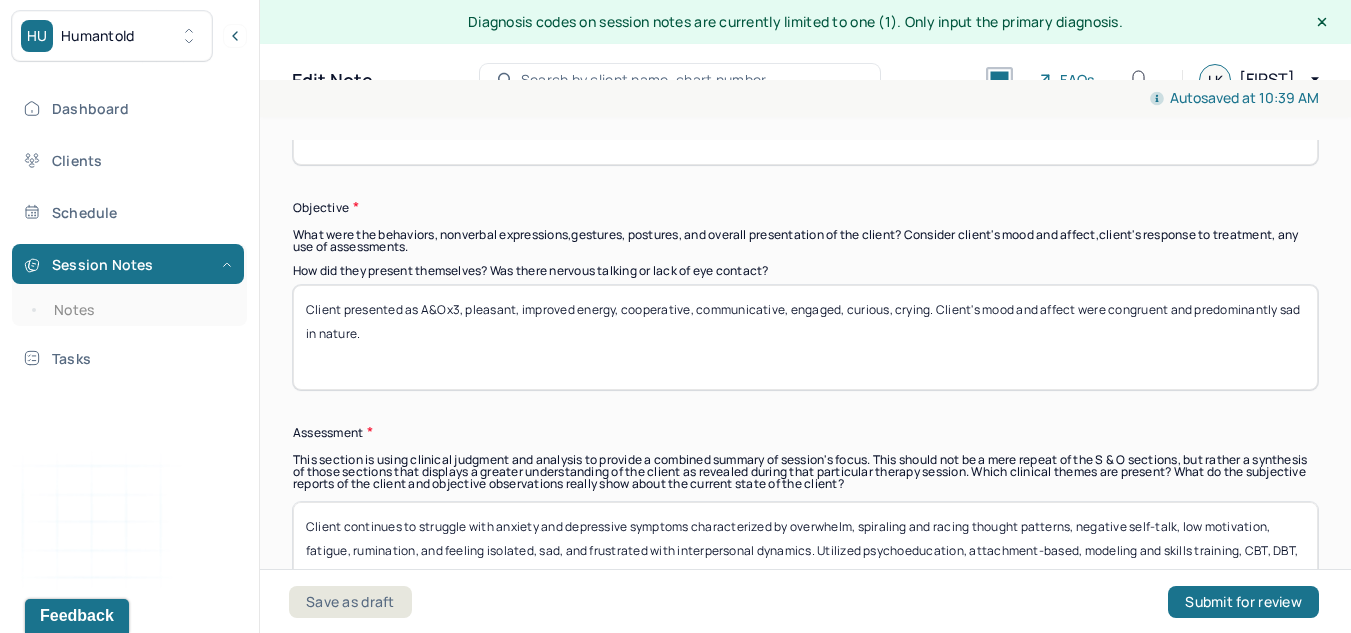 click on "Client presented as A&Ox3, pleasant, improved energy, cooperative, communicative, engaged, curious, crying. Client's mood and affect were congruent and predominantly sad in nature." at bounding box center (805, 337) 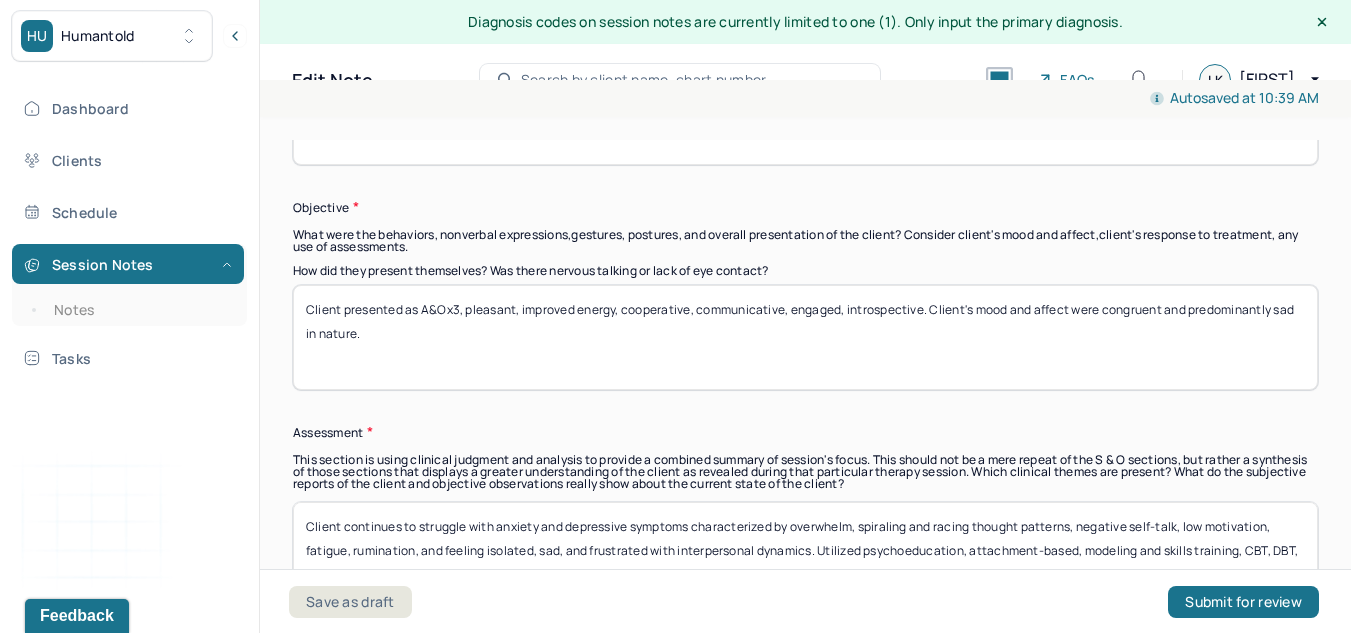 click on "Client presented as A&Ox3, pleasant, improved energy, cooperative, communicative, engaged, introspective. Client's mood and affect were congruent and predominantly sad in nature." at bounding box center [805, 337] 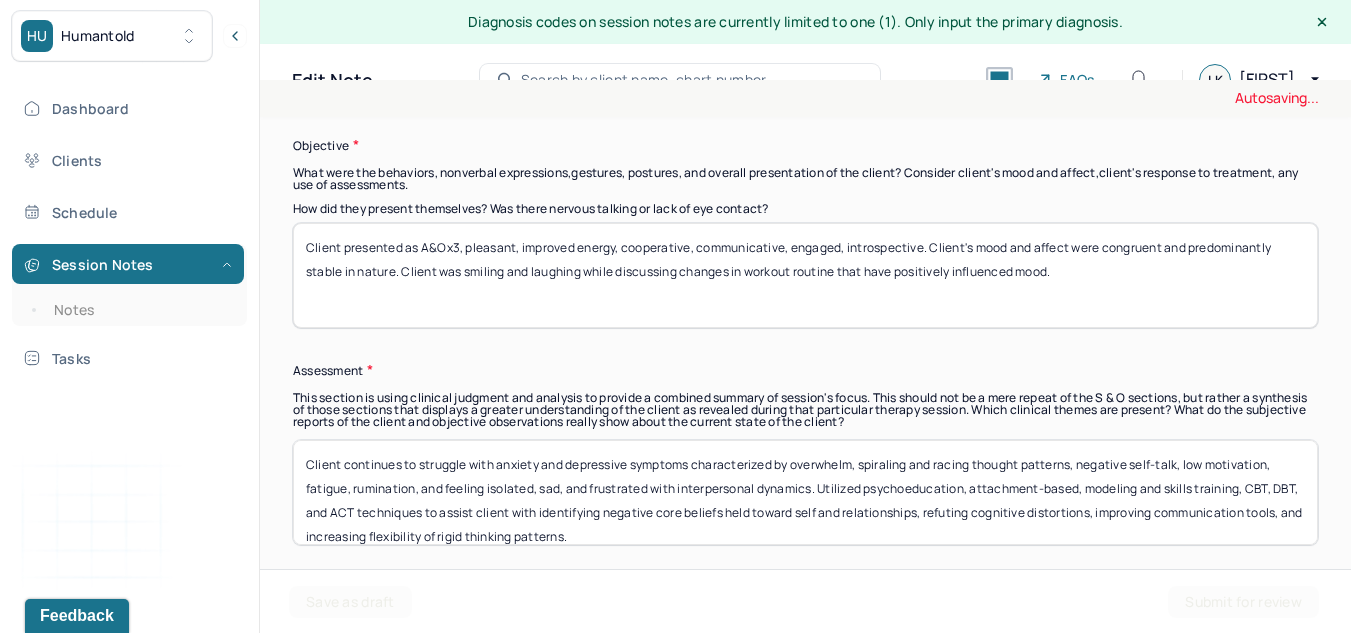 scroll, scrollTop: 1668, scrollLeft: 0, axis: vertical 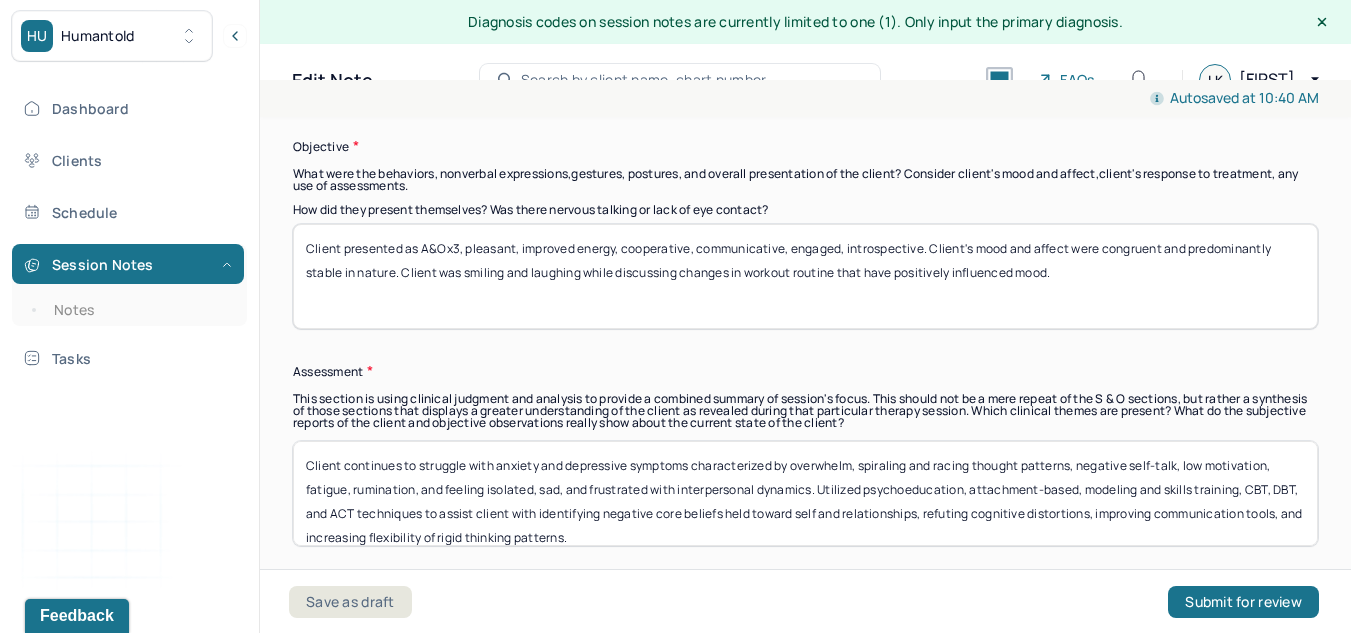 type on "Client presented as A&Ox3, pleasant, improved energy, cooperative, communicative, engaged, introspective. Client's mood and affect were congruent and predominantly stable in nature. Client was smiling and laughing while discussing changes in workout routine that have positively influenced mood." 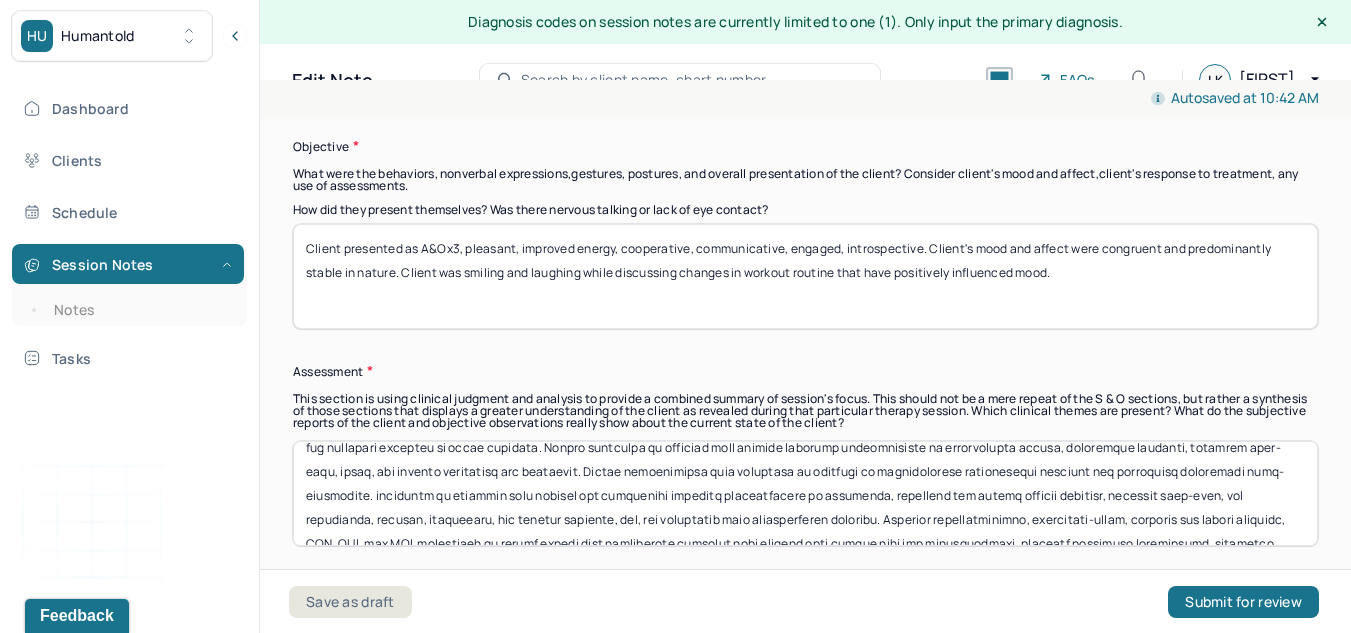 scroll, scrollTop: 43, scrollLeft: 0, axis: vertical 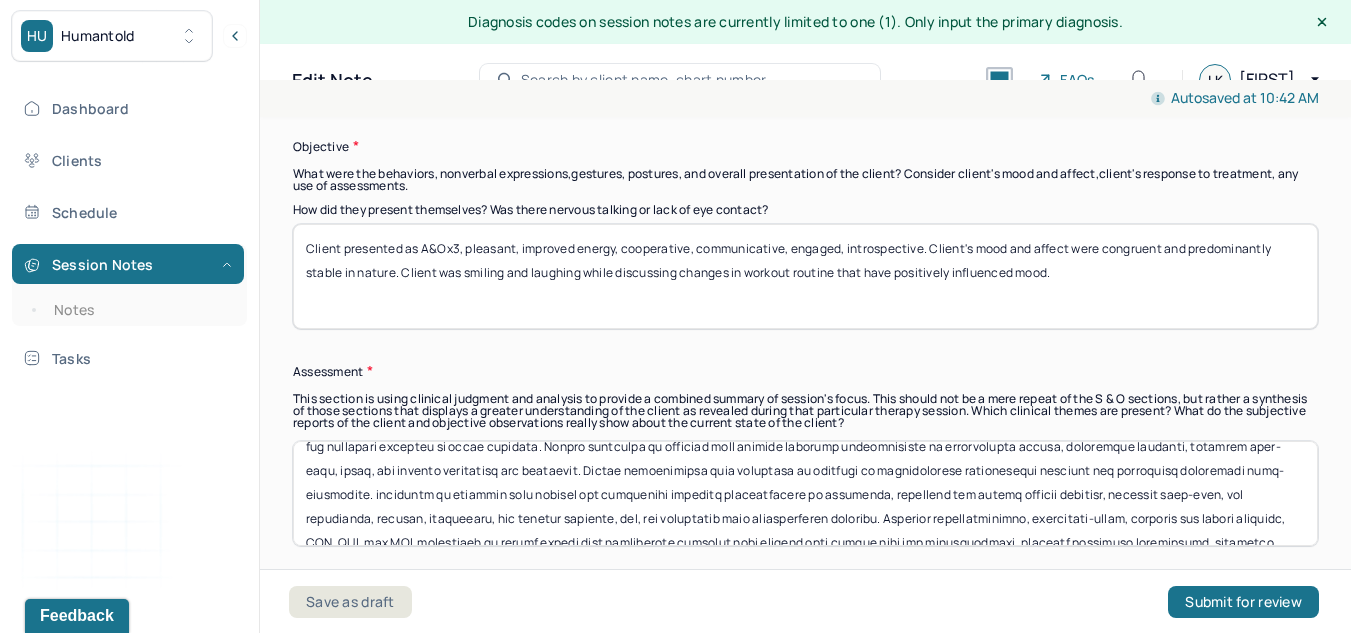 drag, startPoint x: 964, startPoint y: 521, endPoint x: 466, endPoint y: 500, distance: 498.44257 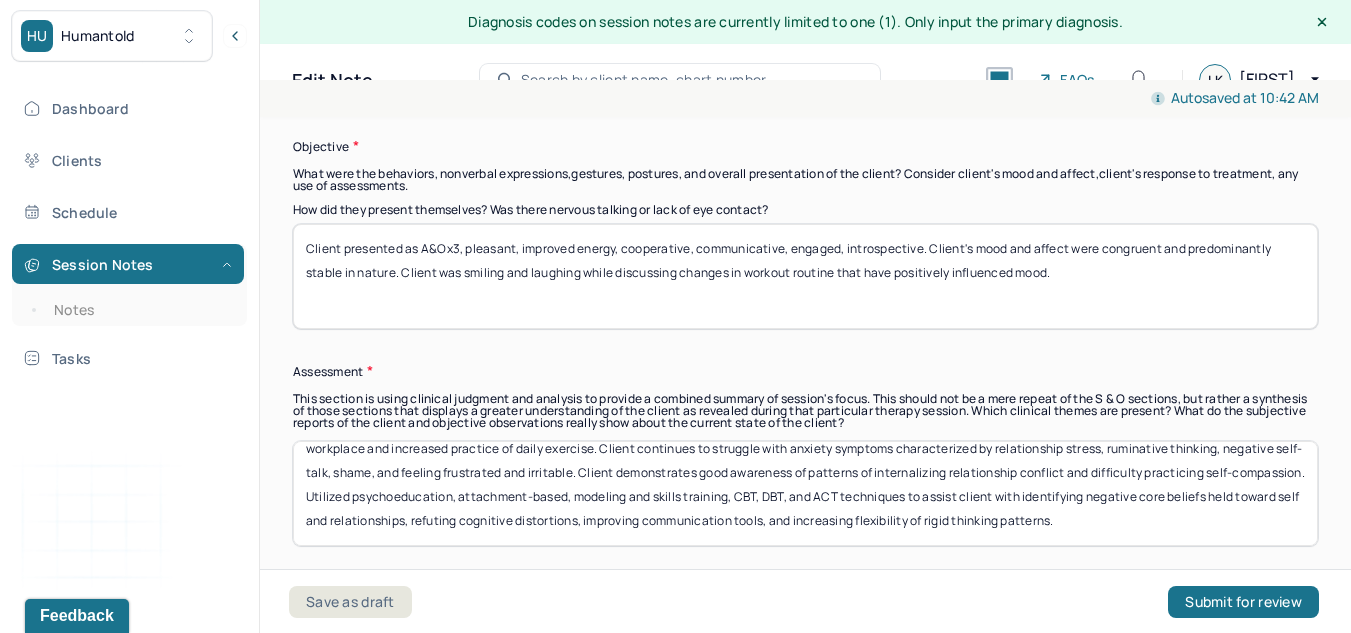 click on "Client presented improved energy and reports positive changes in anxiety symptoms between sessions due to direct communication with superiors about concersn in the workplace and increased practice of daily exercise. Client continues to struggle with anxiety symptoms characterized by relationship stress, ruminative thinking, negative self-talk, shame, and feeling frustrated and irritable. Client demonstrates good awareness of patterns of internalizing relationship conflict and difficulty practicing self-compassion. Utilized psychoeducation, attachment-based, modeling and skills training, CBT, DBT, and ACT techniques to assist client with identifying negative core beliefs held toward self and relationships, refuting cognitive distortions, improving communication tools, and increasing flexibility of rigid thinking patterns." at bounding box center (805, 493) 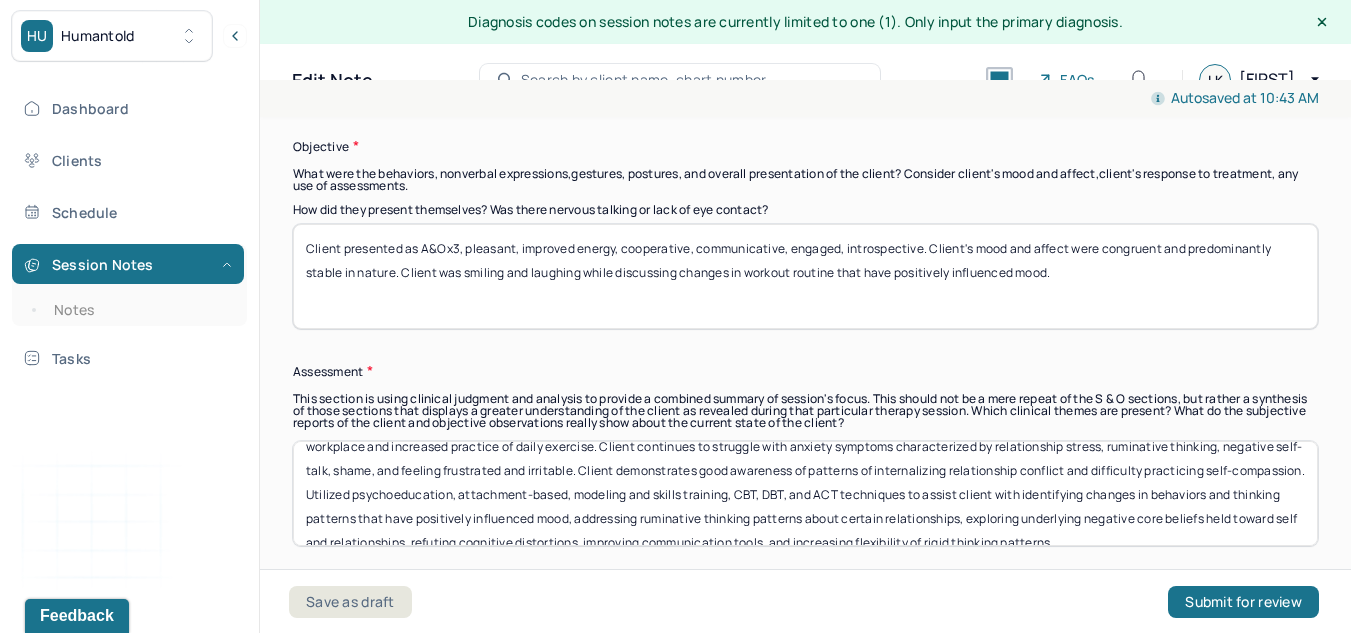 scroll, scrollTop: 49, scrollLeft: 0, axis: vertical 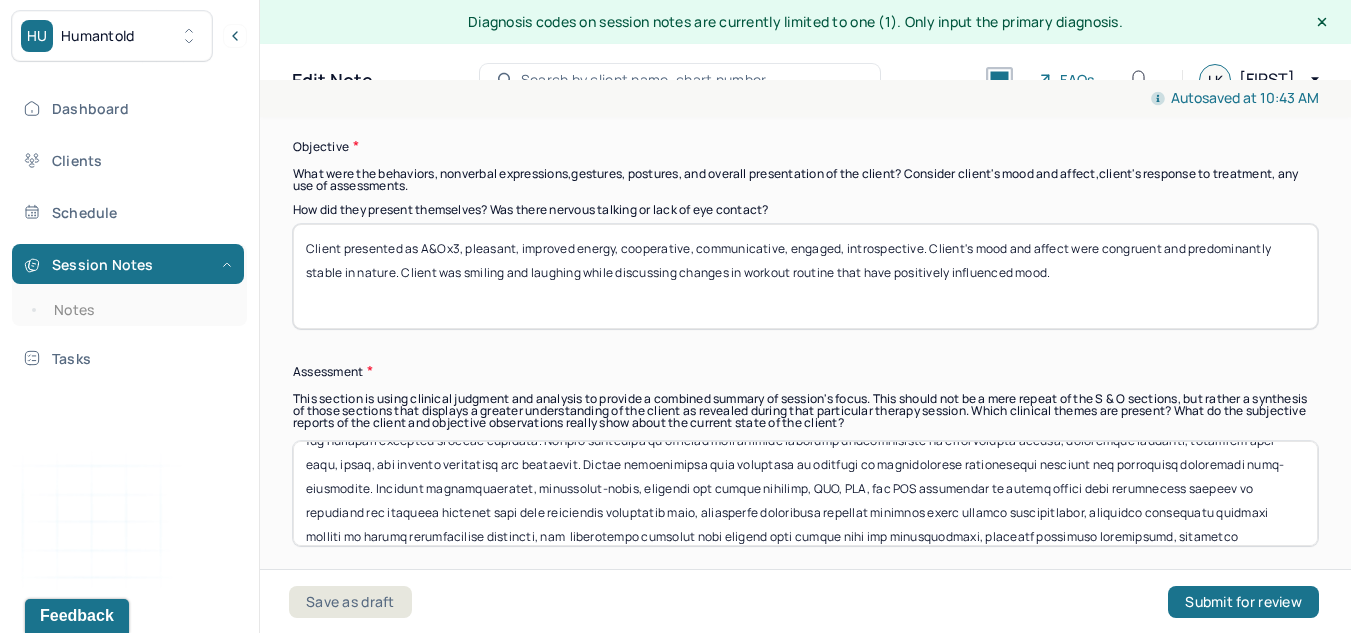 drag, startPoint x: 462, startPoint y: 492, endPoint x: 661, endPoint y: 474, distance: 199.81241 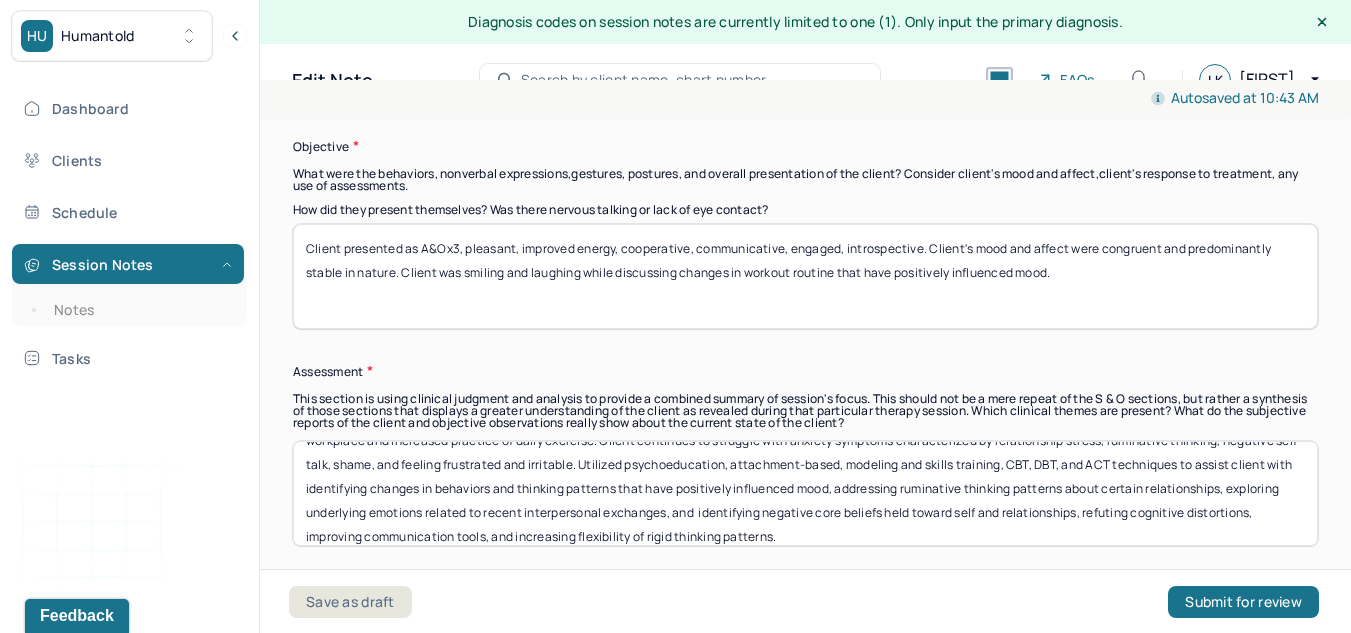 drag, startPoint x: 978, startPoint y: 539, endPoint x: 838, endPoint y: 521, distance: 141.1524 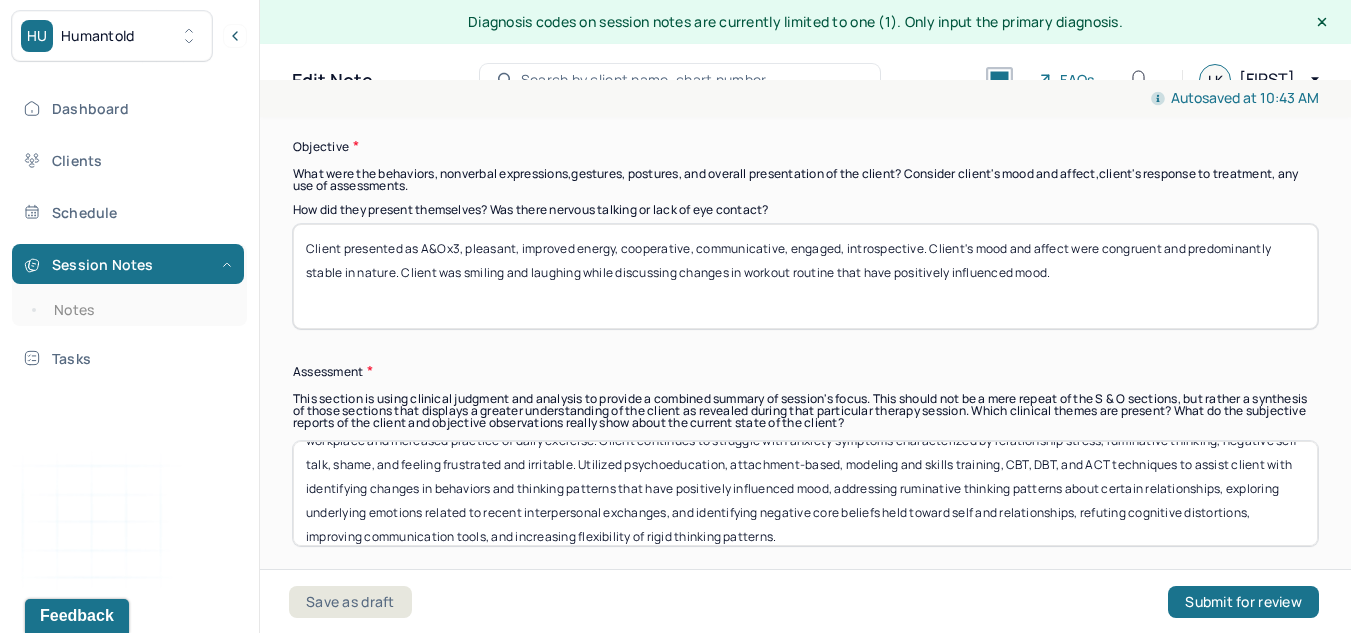 scroll, scrollTop: 41, scrollLeft: 0, axis: vertical 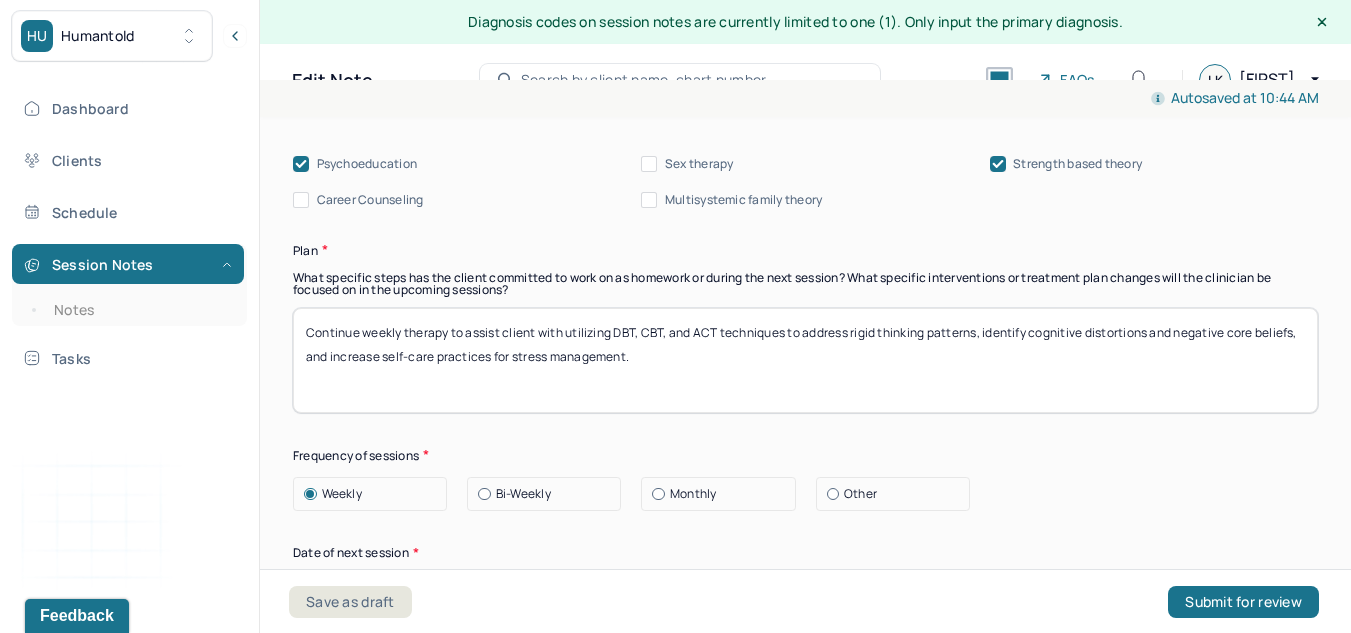 type on "Client presented improved energy and reports positive changes in anxiety symptoms between sessions due to direct communication with superiors about concersn in the workplace and increased practice of daily exercise. Client continues to struggle with anxiety symptoms characterized by relationship stress, ruminative thinking, negative self-talk, shame, and feeling frustrated and irritable. Utilized psychoeducation, attachment-based, modeling and skills training, CBT, DBT, and ACT techniques to assist client with identifying changes in behaviors and thinking patterns that have positively influenced mood, addressing ruminative thinking patterns about certain relationships, exploring underlying emotions related to recent interpersonal exchanges, and increasing self-care practices." 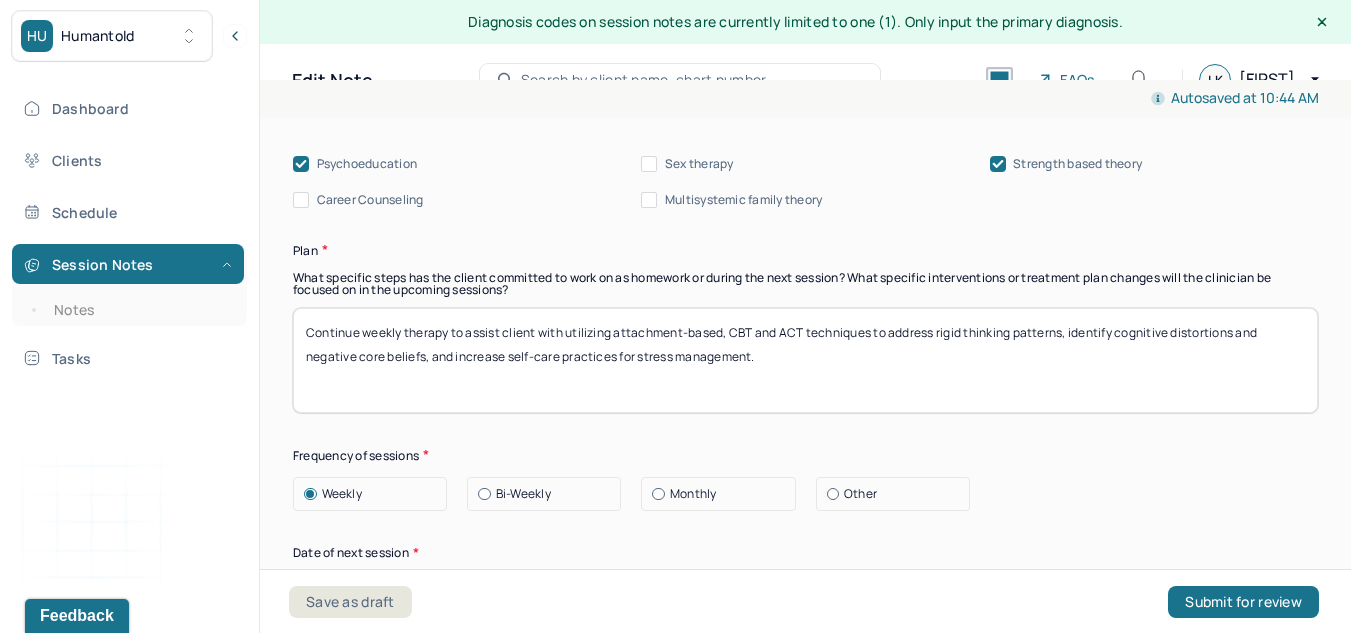 click on "Continue weekly therapy to assist client with utilizing attachment-based, CBT and ACT techniques to address rigid thinking patterns, identify cognitive distortions and negative core beliefs, and increase self-care practices for stress management." at bounding box center (805, 360) 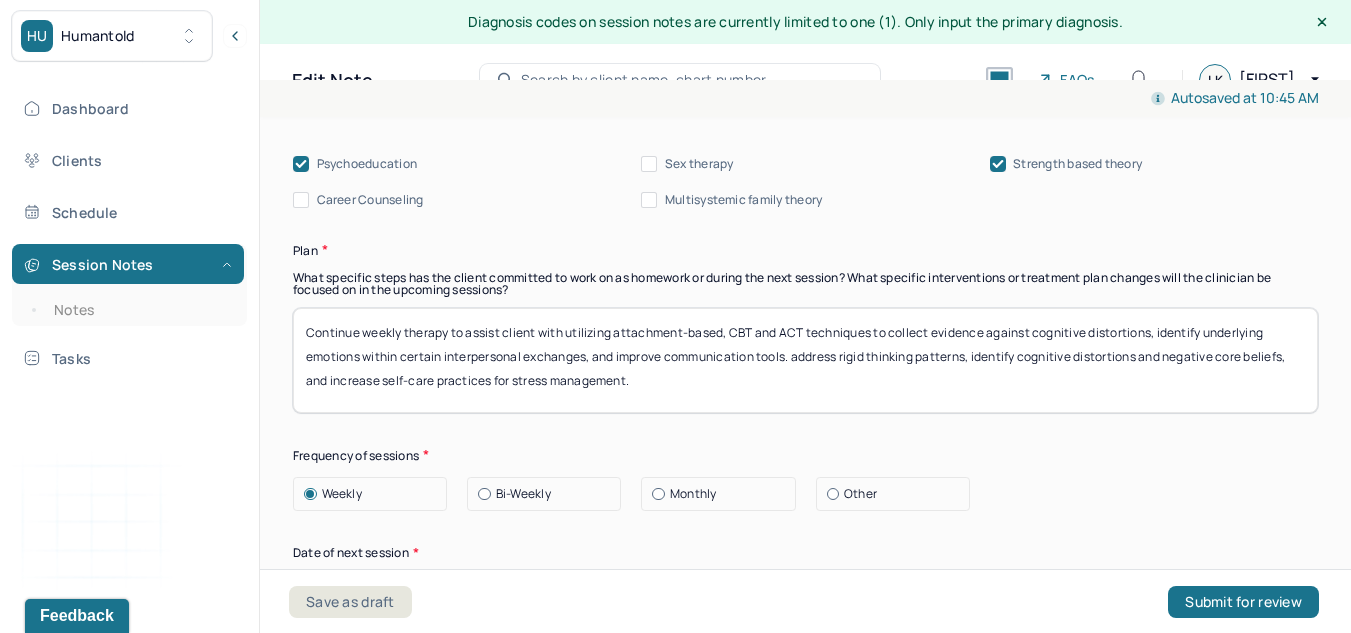 drag, startPoint x: 987, startPoint y: 387, endPoint x: 789, endPoint y: 359, distance: 199.97 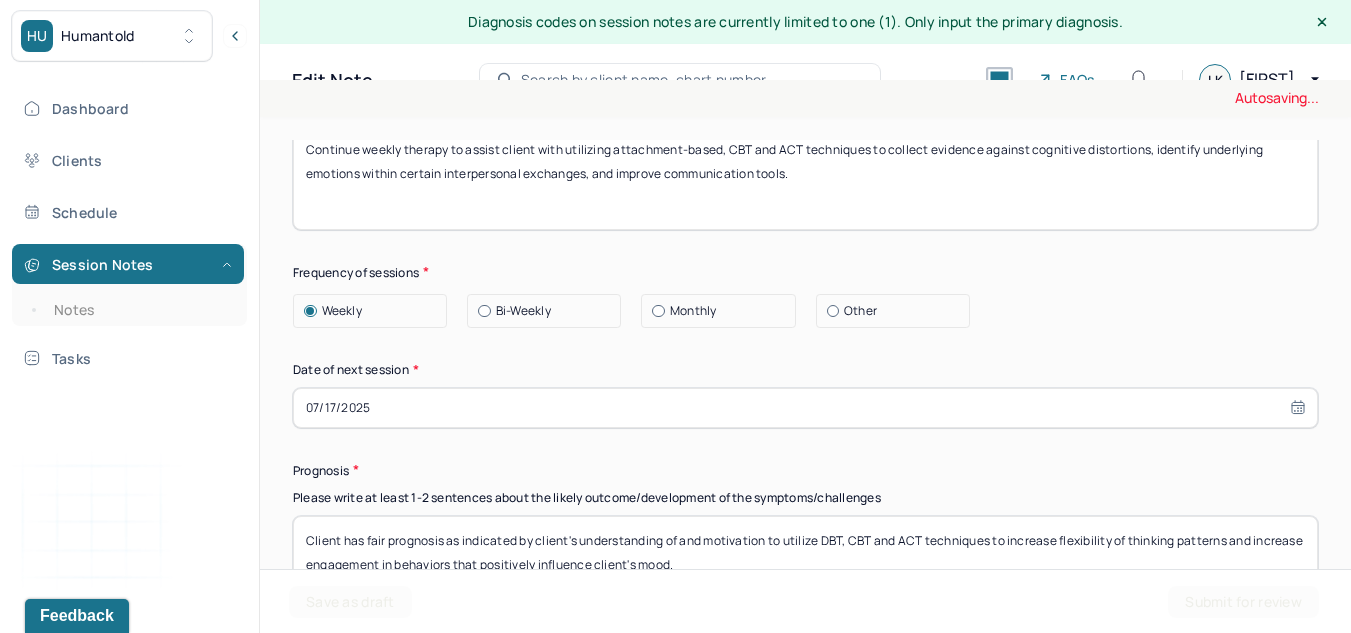 scroll, scrollTop: 2814, scrollLeft: 0, axis: vertical 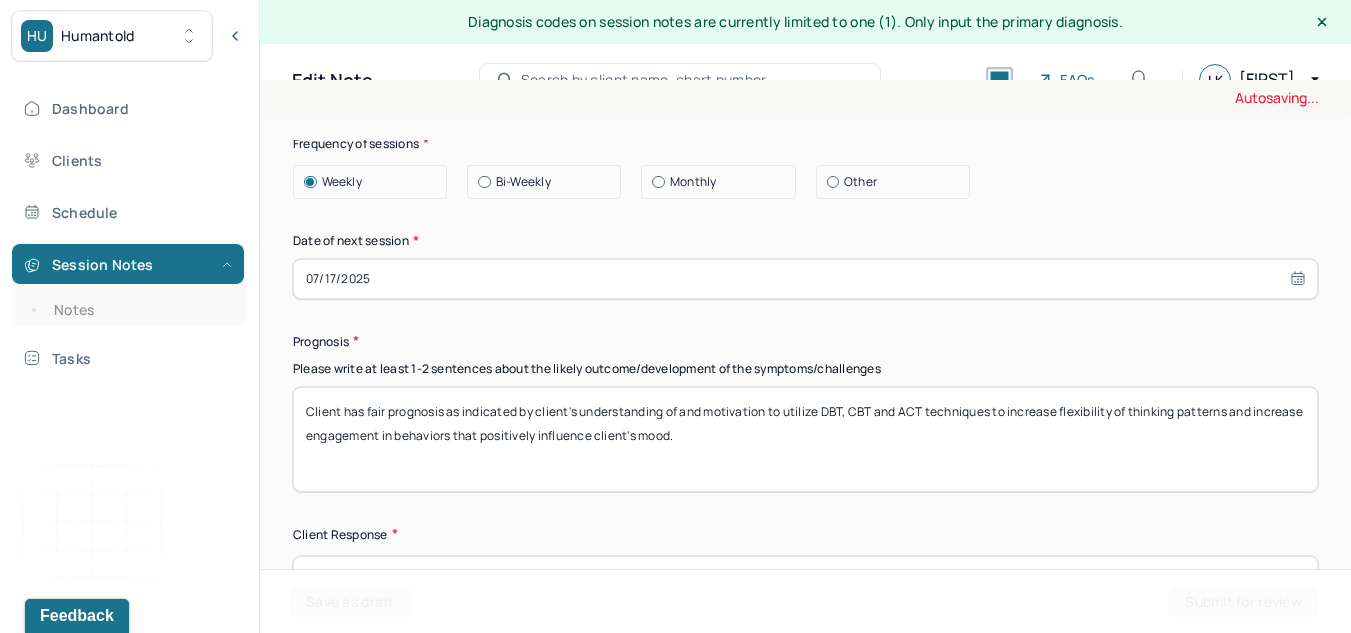 type on "Continue weekly therapy to assist client with utilizing attachment-based, CBT and ACT techniques to collect evidence against cognitive distortions, identify underlying emotions within certain interpersonal exchanges, and improve communication tools." 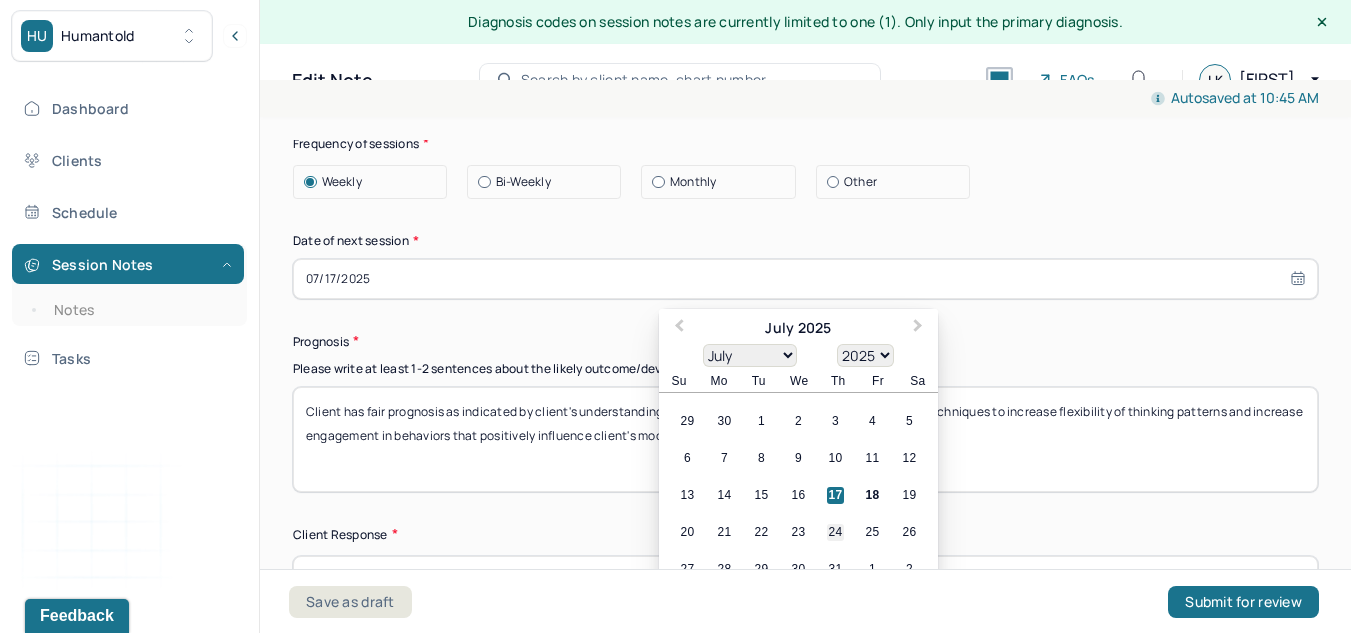 click on "24" at bounding box center [835, 532] 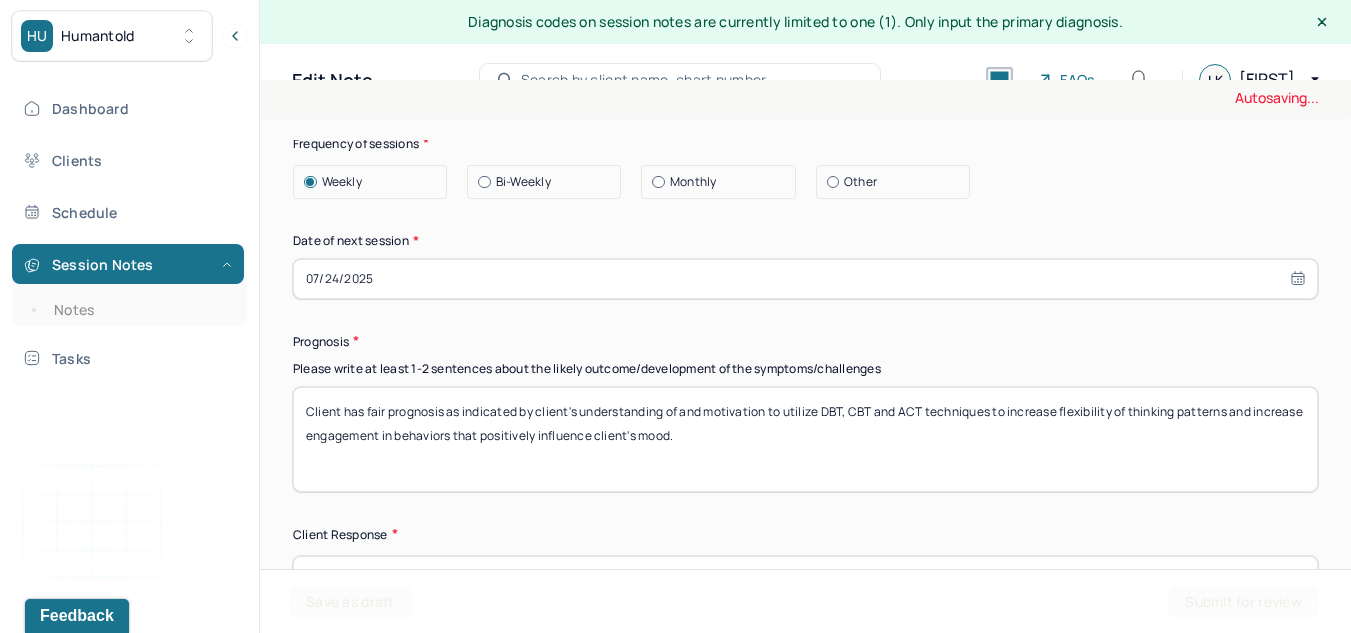 click on "Client has fair prognosis as indicated by client's understanding of and motivation to utilize DBT, CBT and ACT techniques to increase flexibility of thinking patterns and increase engagement in behaviors that positively influence client's mood." at bounding box center [805, 439] 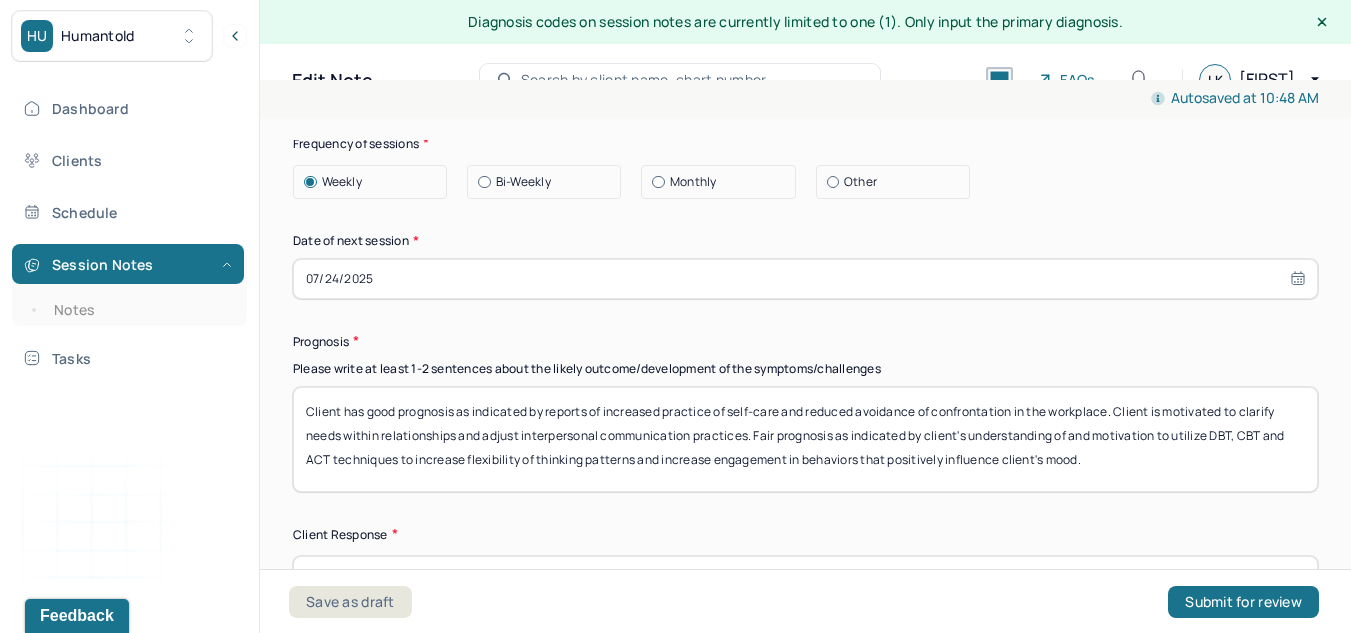 drag, startPoint x: 1097, startPoint y: 463, endPoint x: 757, endPoint y: 432, distance: 341.4103 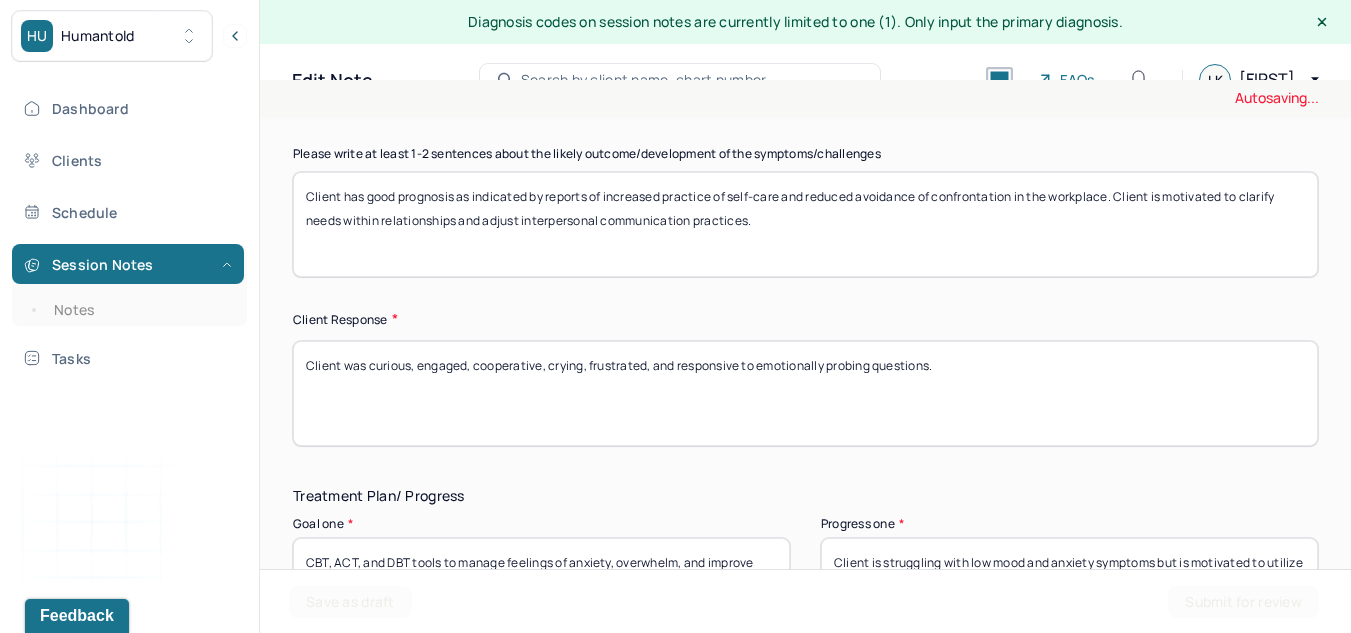 scroll, scrollTop: 3030, scrollLeft: 0, axis: vertical 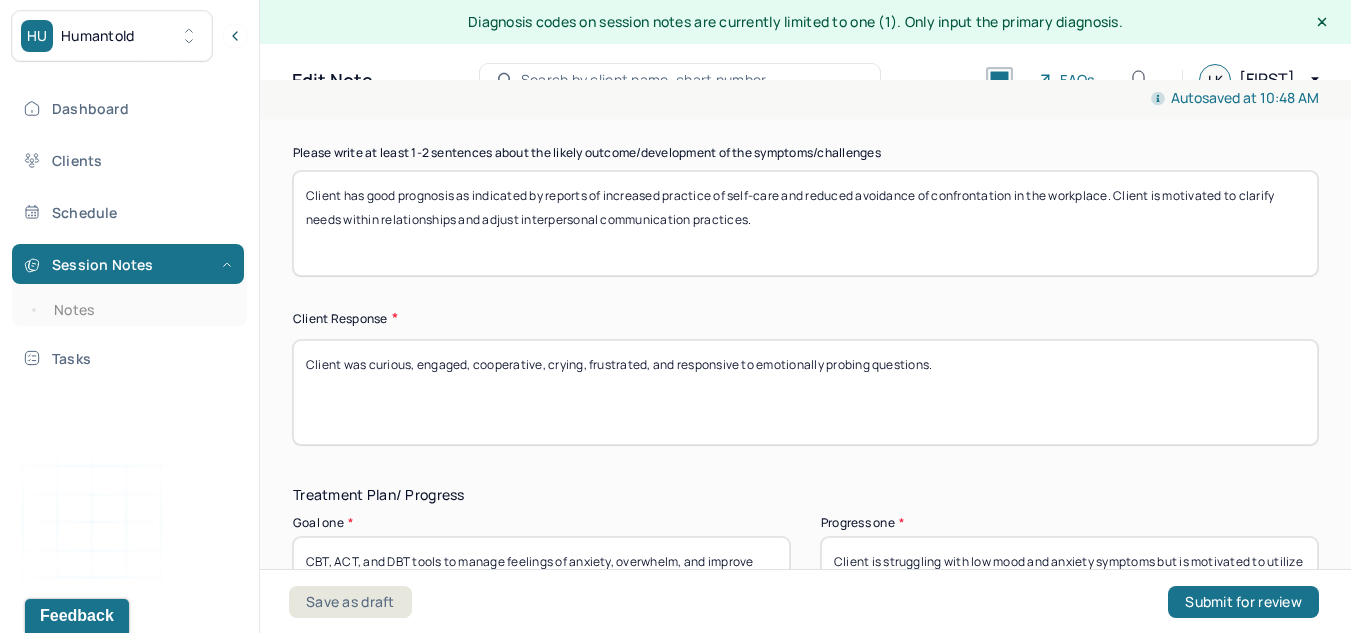 type on "Client has good prognosis as indicated by reports of increased practice of self-care and reduced avoidance of confrontation in the workplace. Client is motivated to clarify needs within relationships and adjust interpersonal communication practices." 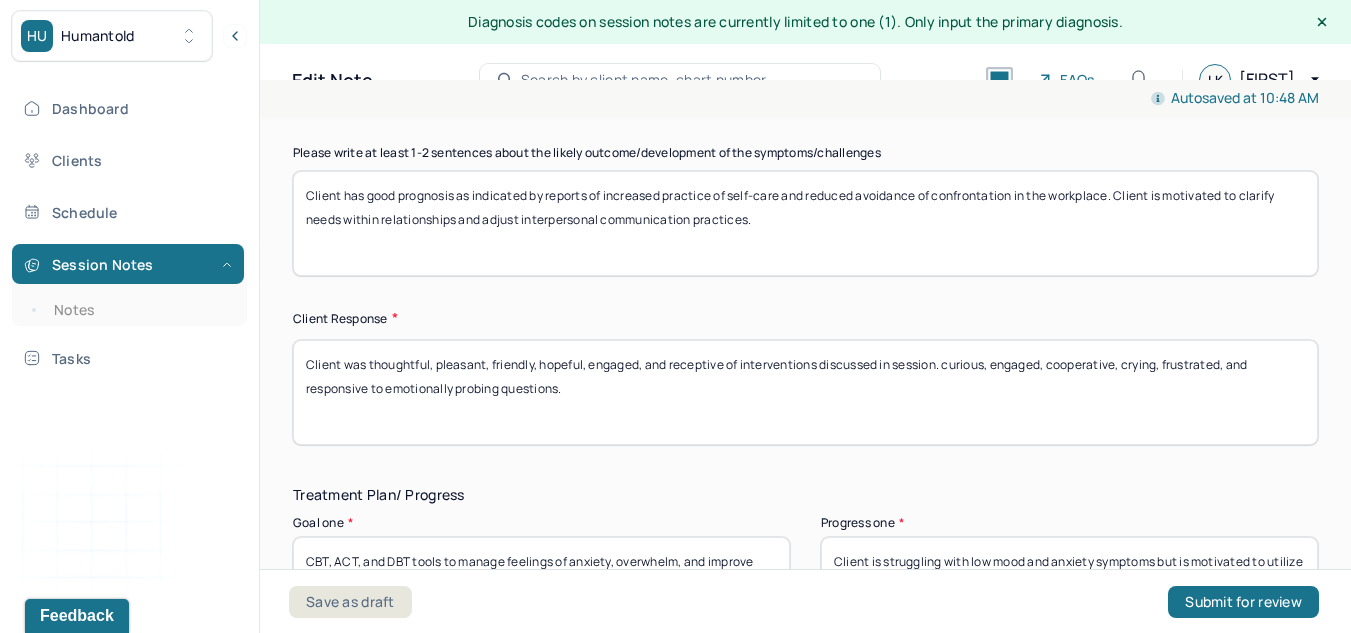 drag, startPoint x: 944, startPoint y: 434, endPoint x: 951, endPoint y: 371, distance: 63.387695 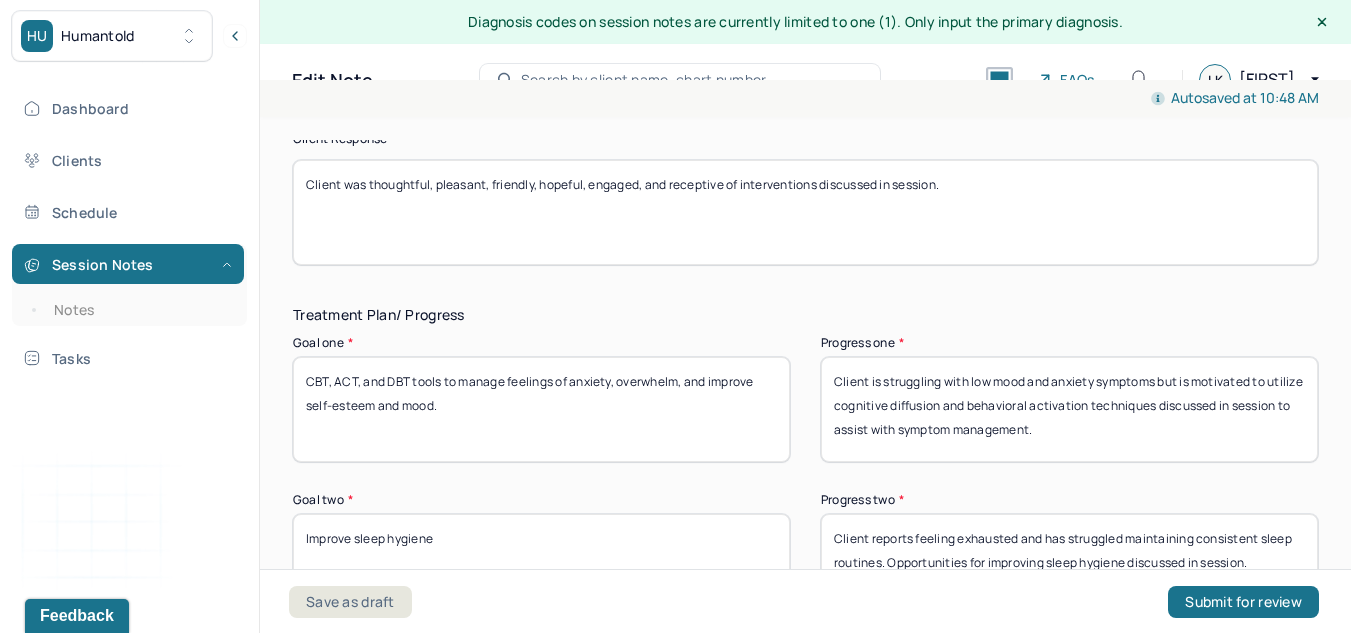 scroll, scrollTop: 3227, scrollLeft: 0, axis: vertical 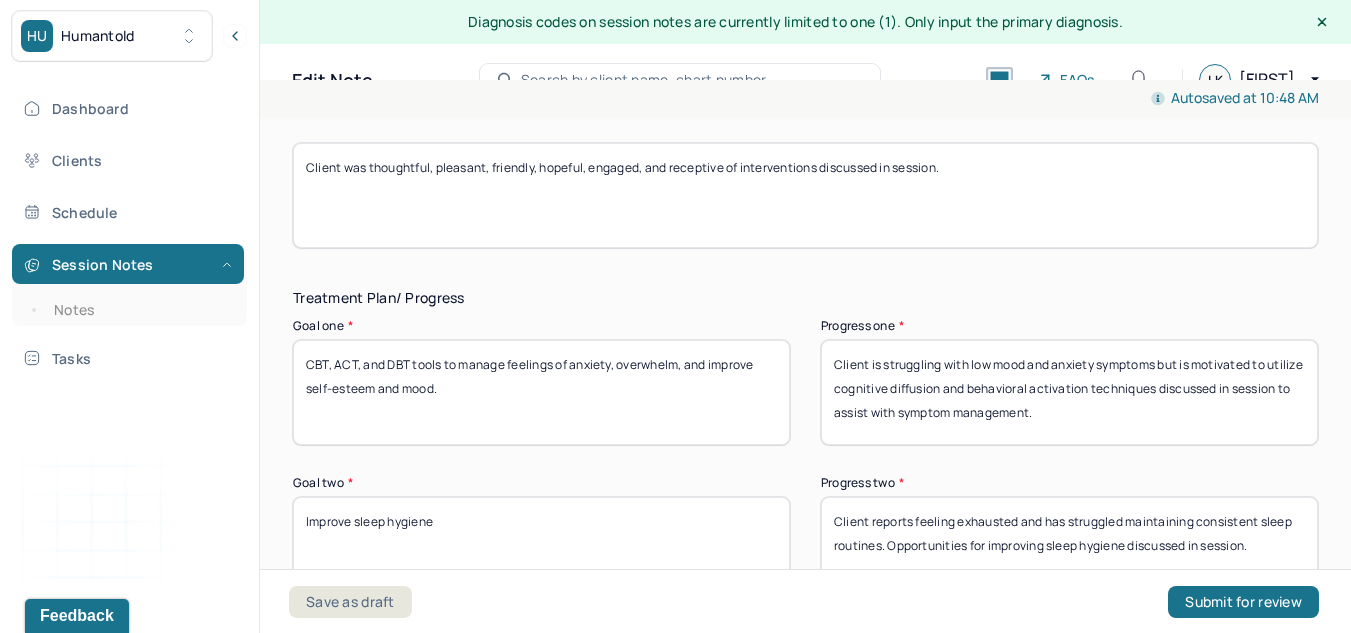 type on "Client was thoughtful, pleasant, friendly, hopeful, engaged, and receptive of interventions discussed in session." 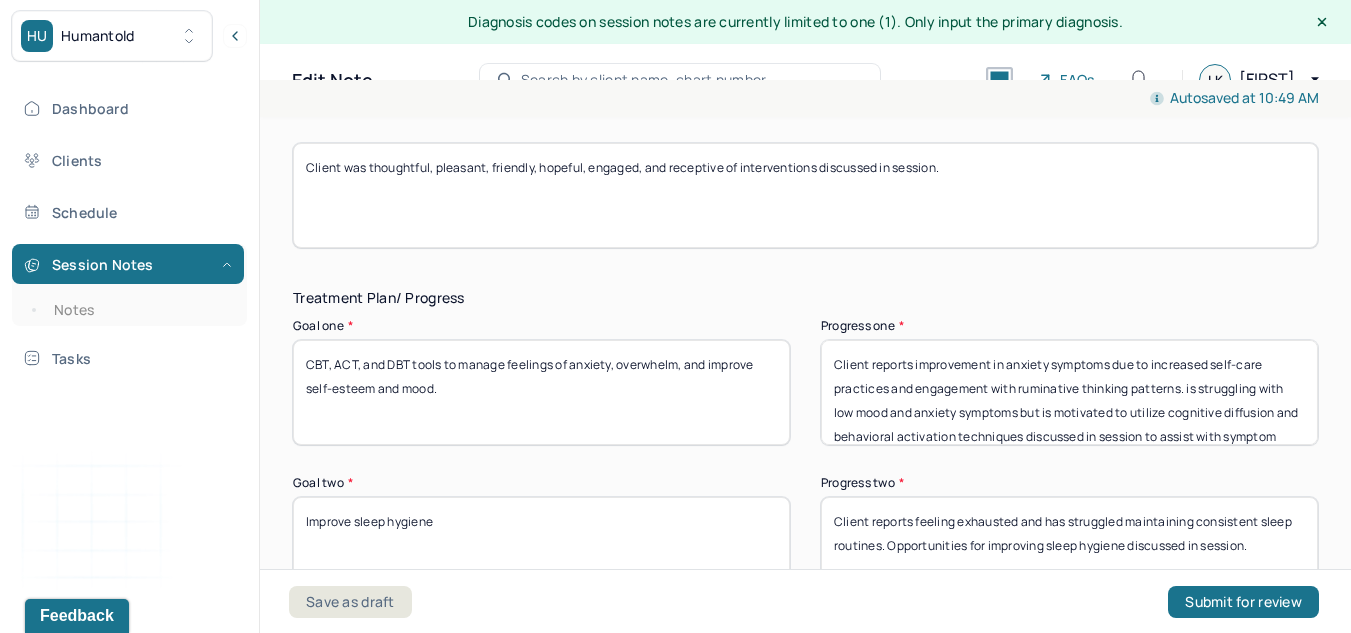 scroll, scrollTop: 41, scrollLeft: 0, axis: vertical 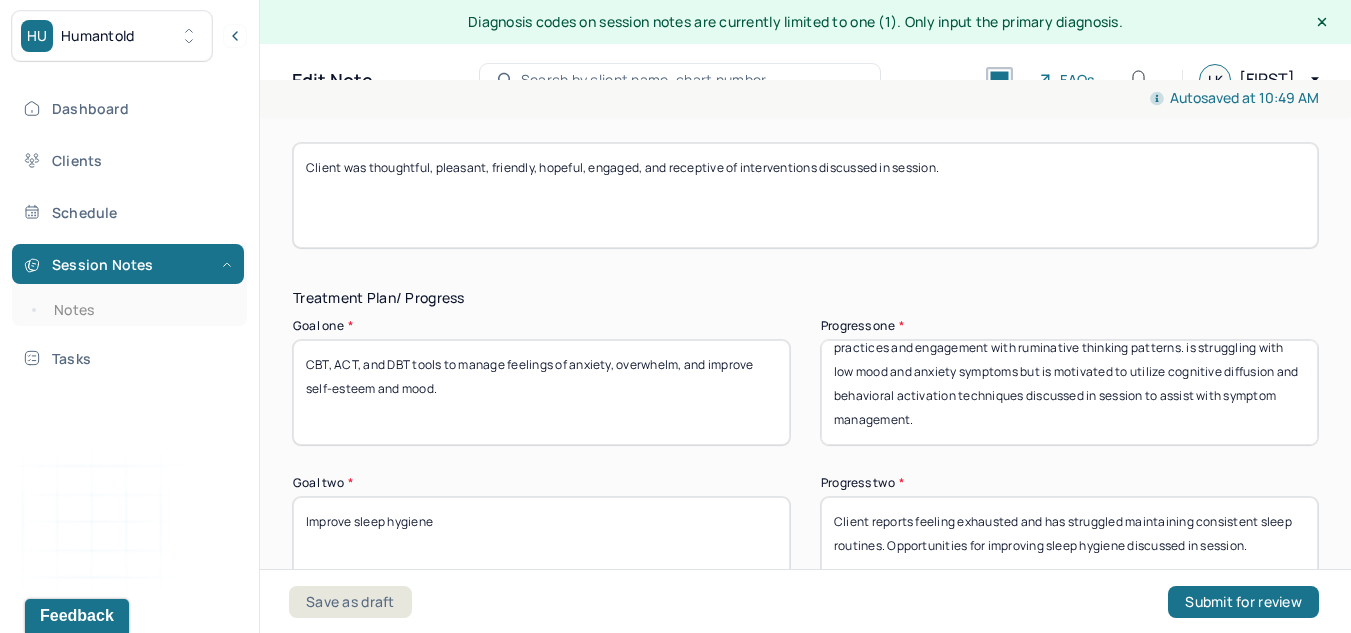 drag, startPoint x: 1179, startPoint y: 391, endPoint x: 1330, endPoint y: 496, distance: 183.91846 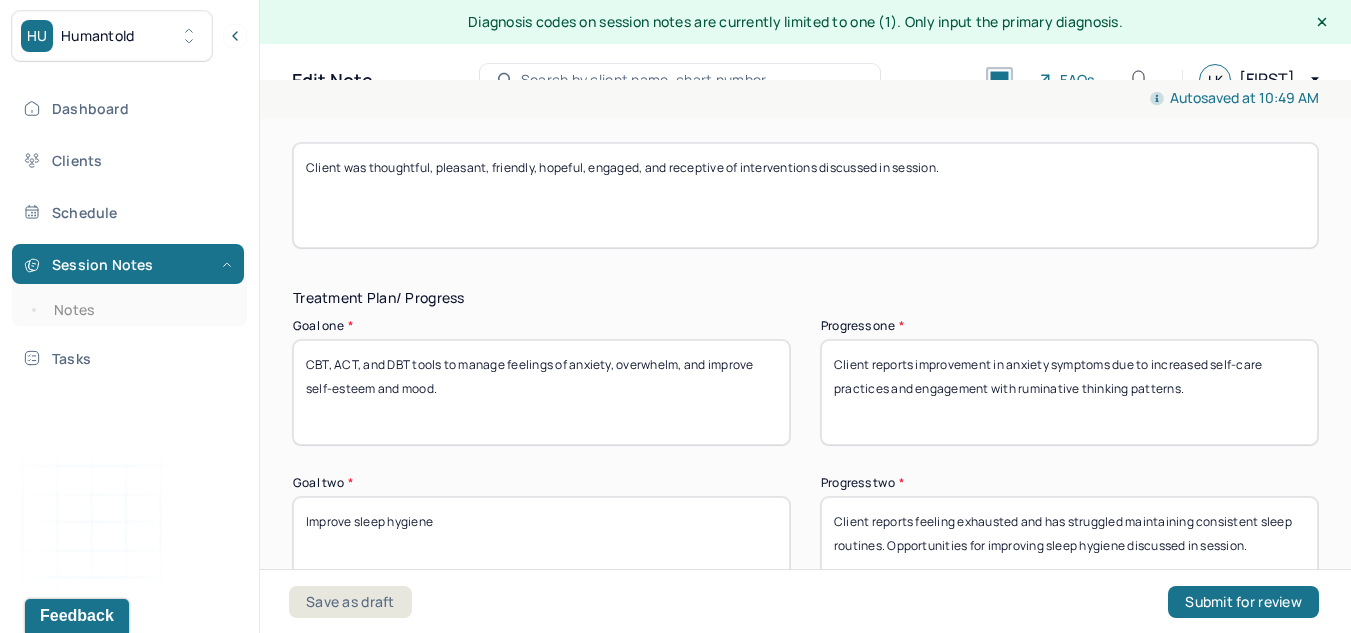 scroll, scrollTop: 0, scrollLeft: 0, axis: both 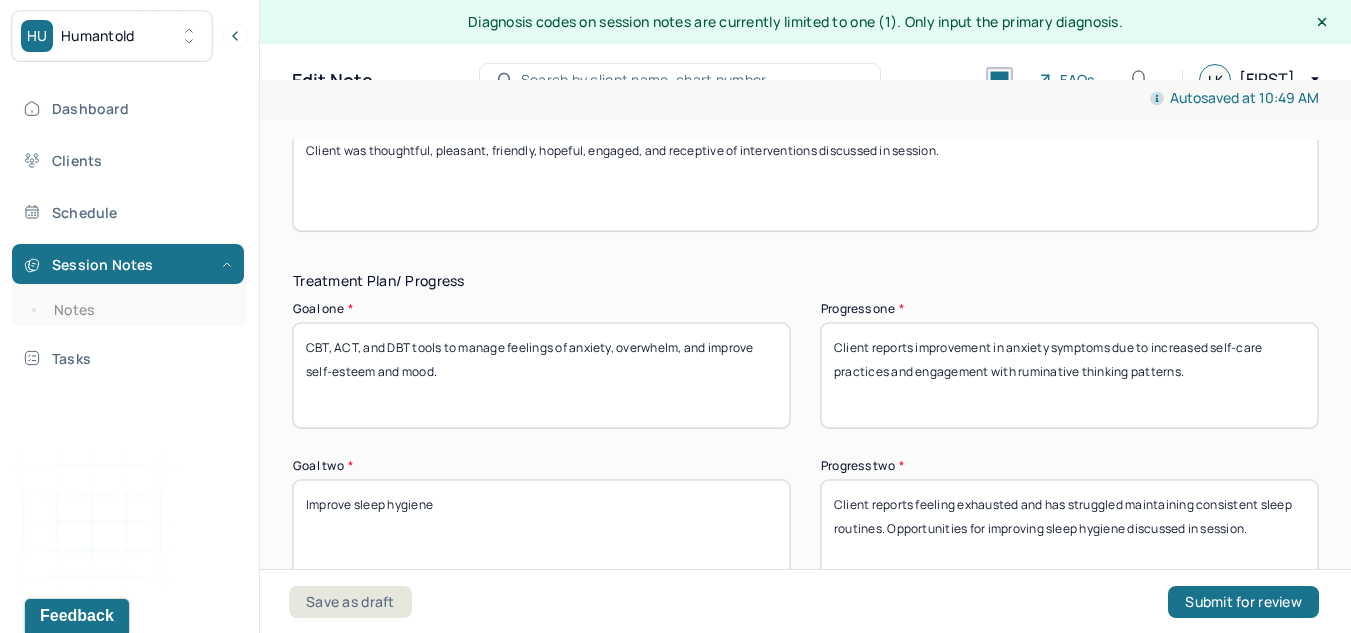 type on "Client reports improvement in anxiety symptoms due to increased self-care practices and engagement with ruminative thinking patterns." 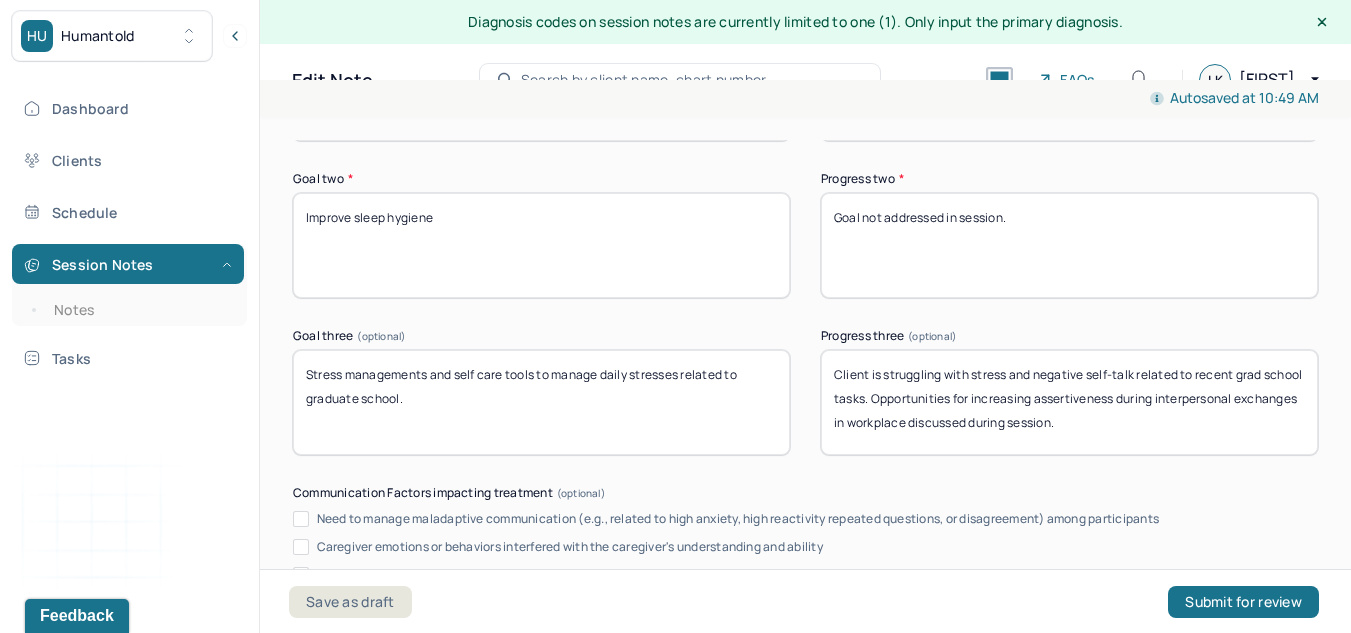 scroll, scrollTop: 3573, scrollLeft: 0, axis: vertical 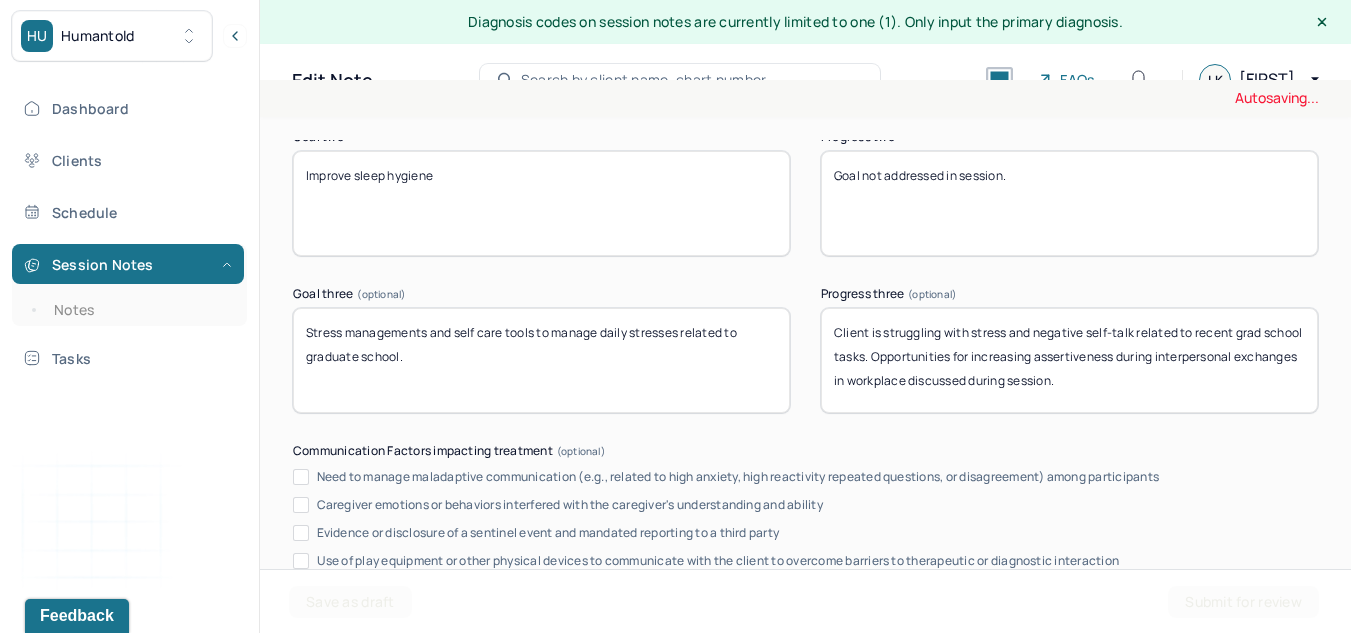 type on "Goal not addressed in session." 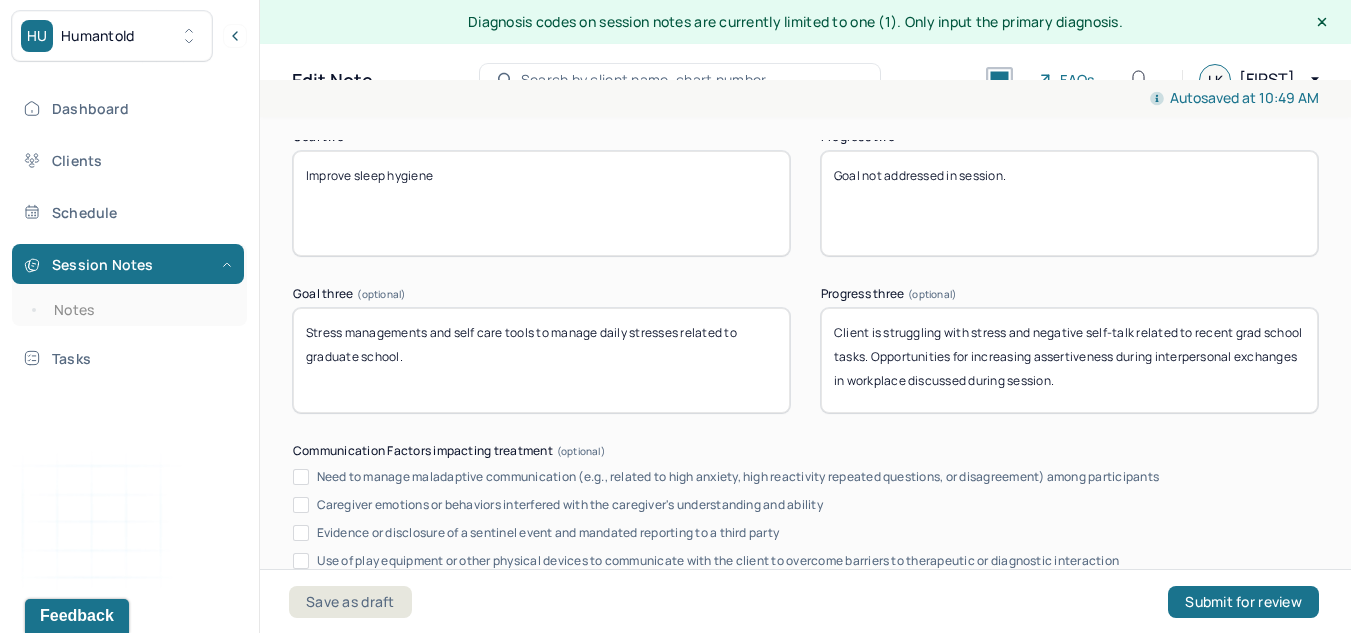 drag, startPoint x: 1201, startPoint y: 384, endPoint x: 864, endPoint y: 328, distance: 341.62112 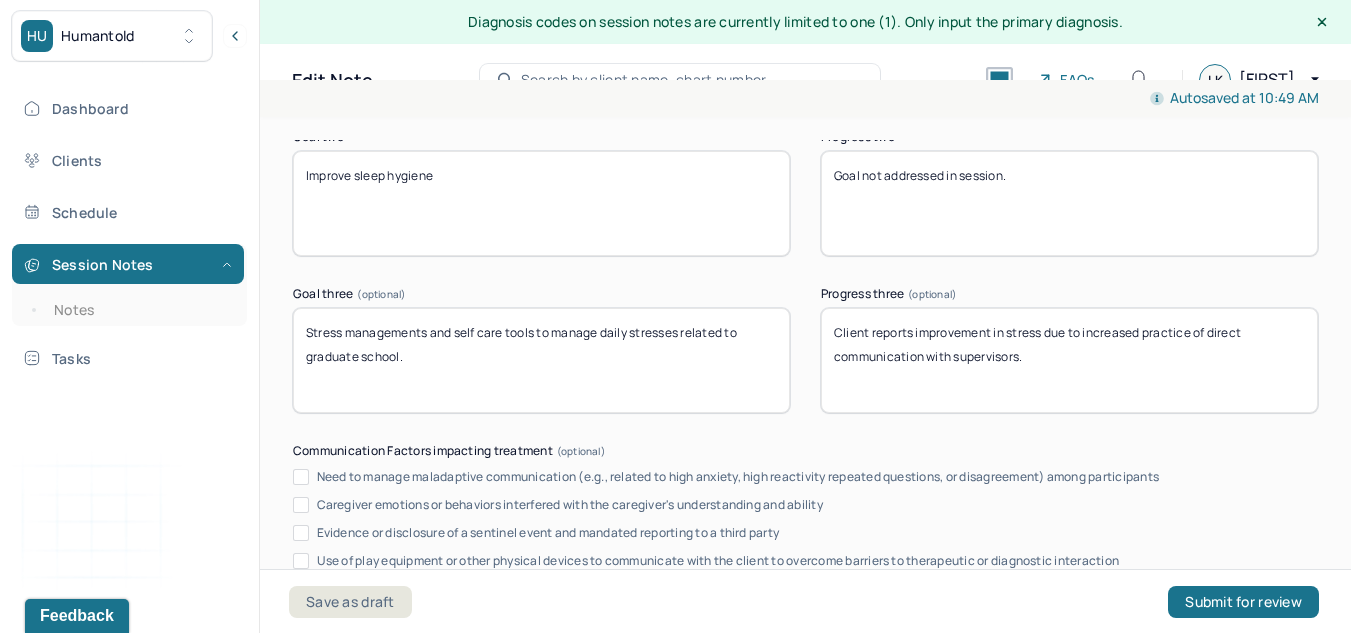 scroll, scrollTop: 4031, scrollLeft: 0, axis: vertical 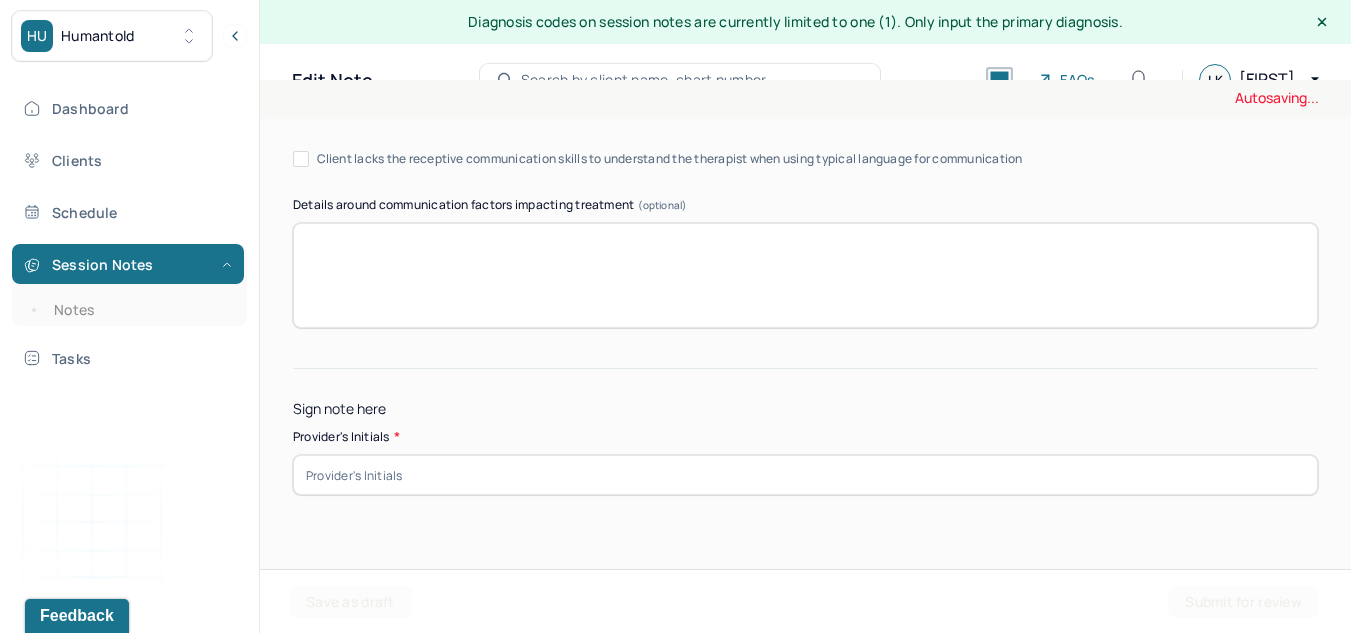type on "Client reports improvement in stress due to increased practice of direct communication with supervisors." 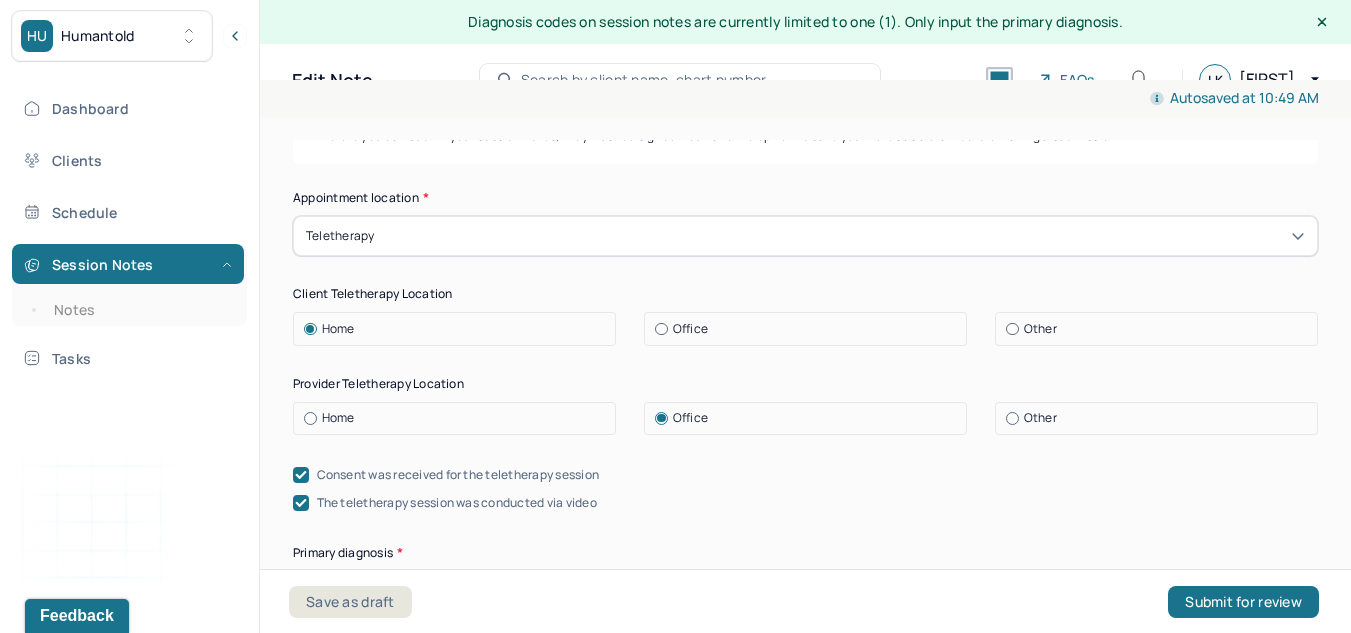 scroll, scrollTop: 0, scrollLeft: 0, axis: both 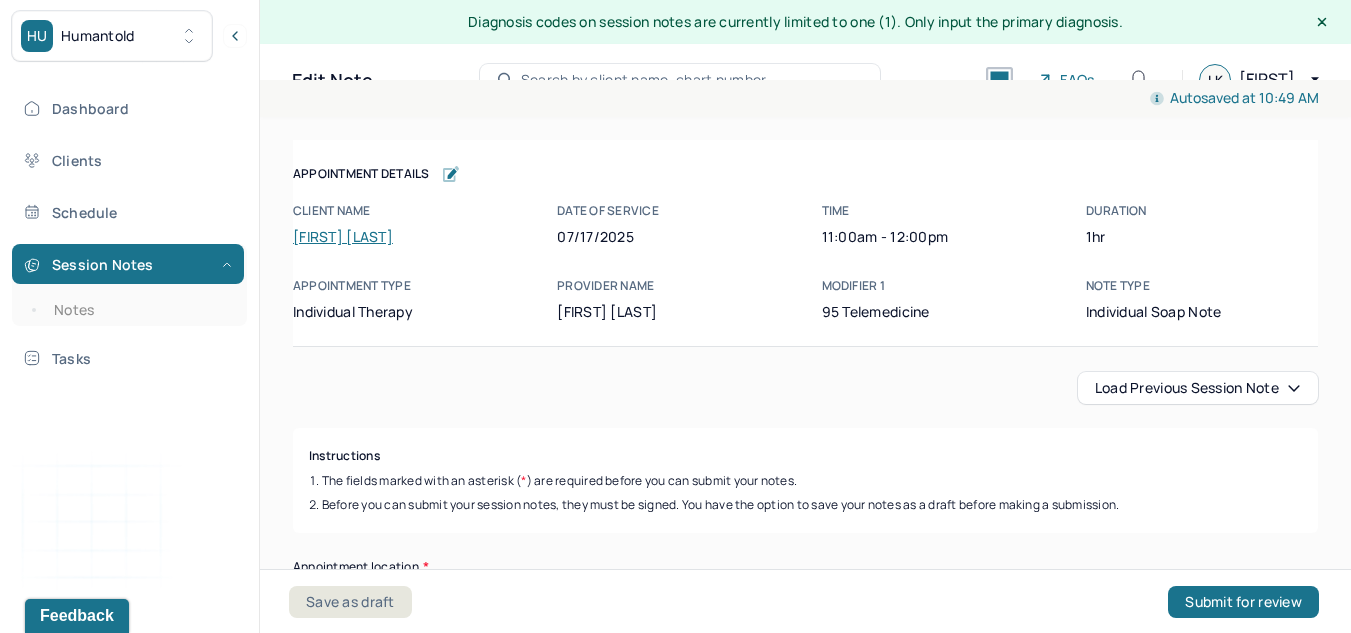 type on "LK" 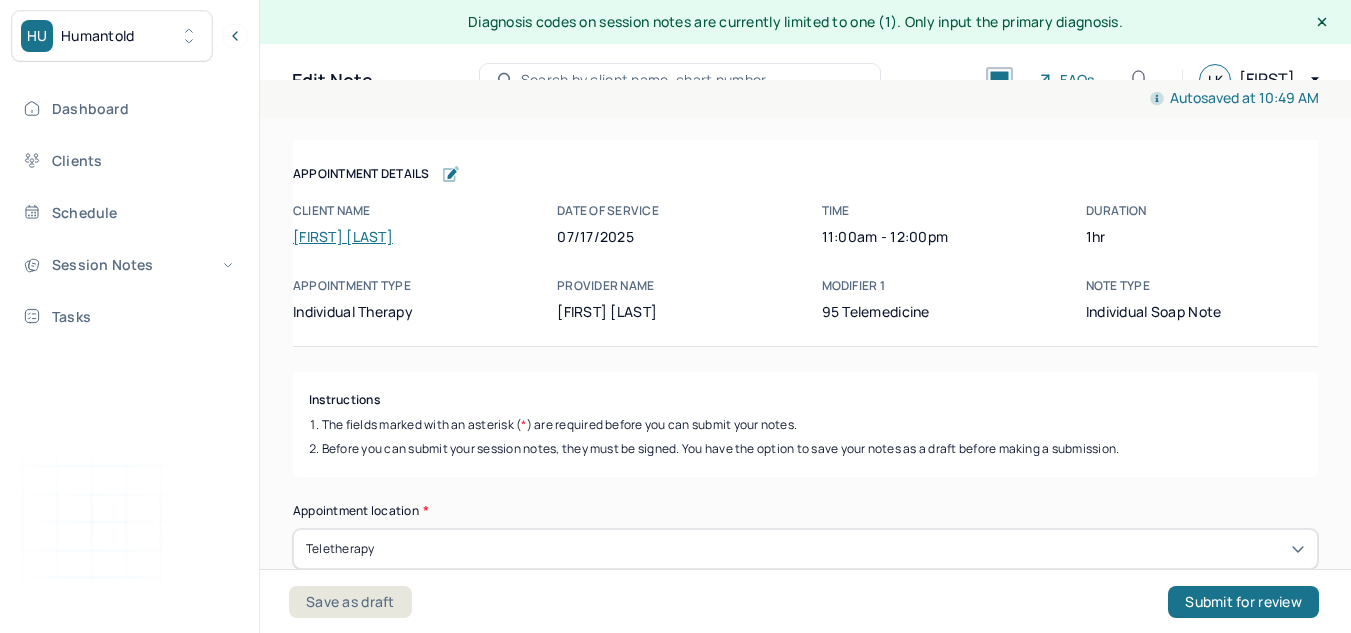 scroll, scrollTop: 0, scrollLeft: 0, axis: both 